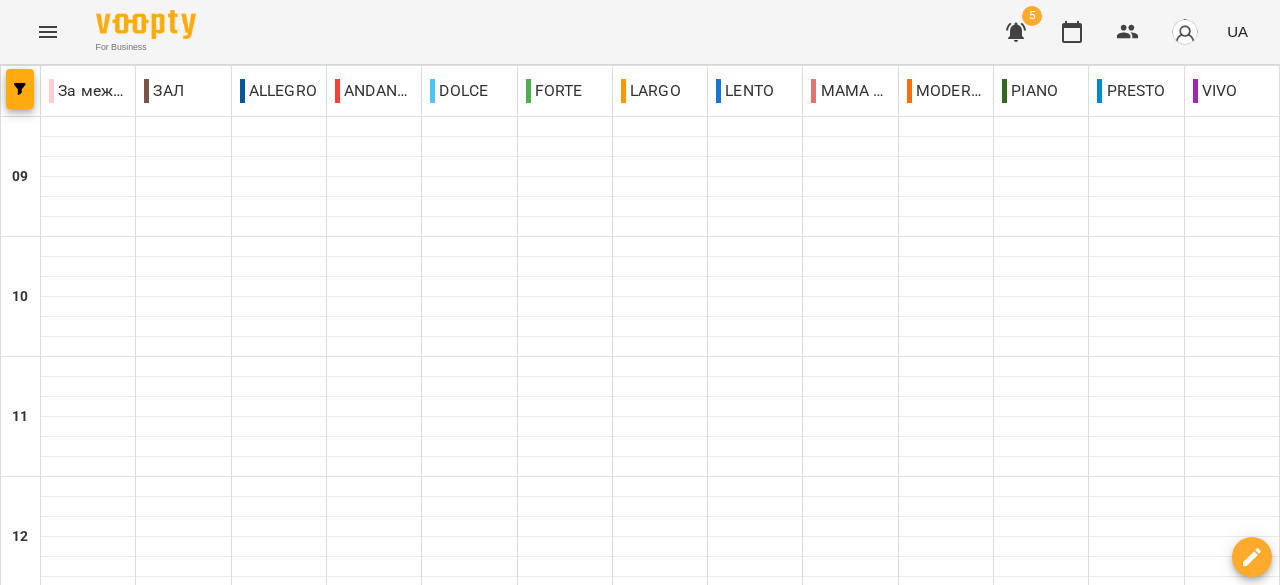 scroll, scrollTop: 0, scrollLeft: 0, axis: both 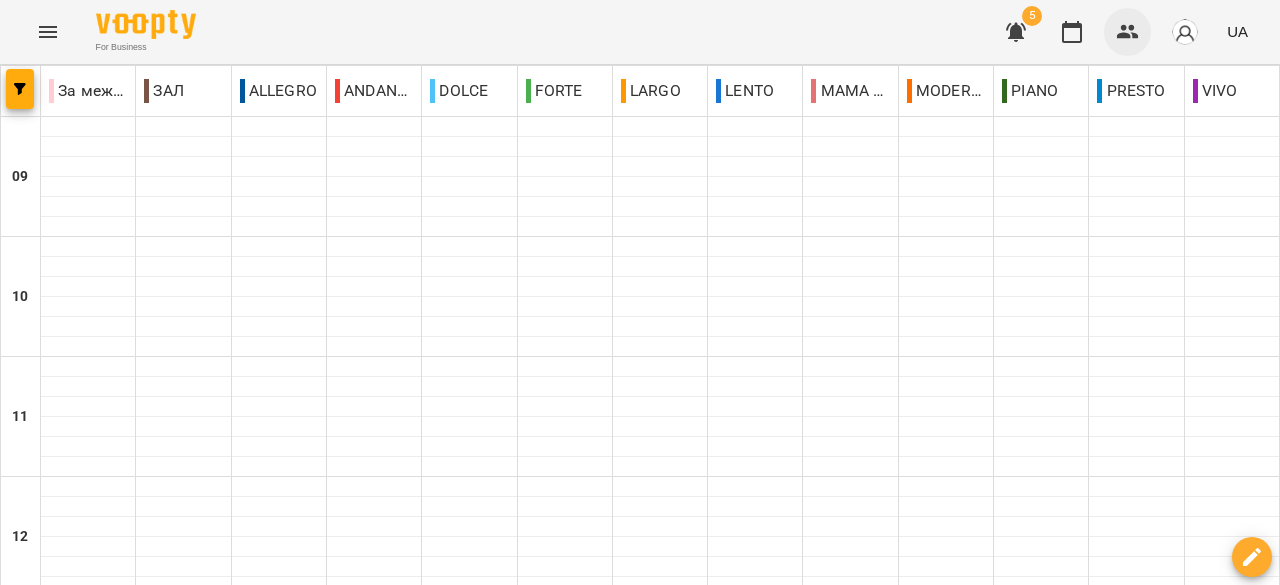 click 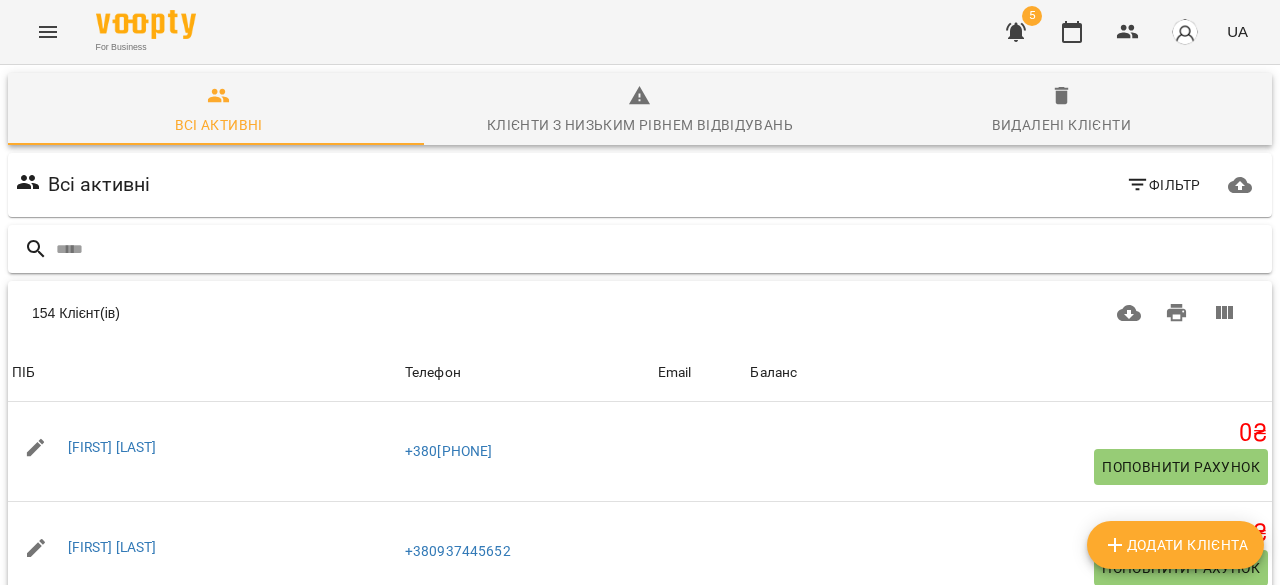 click at bounding box center [660, 249] 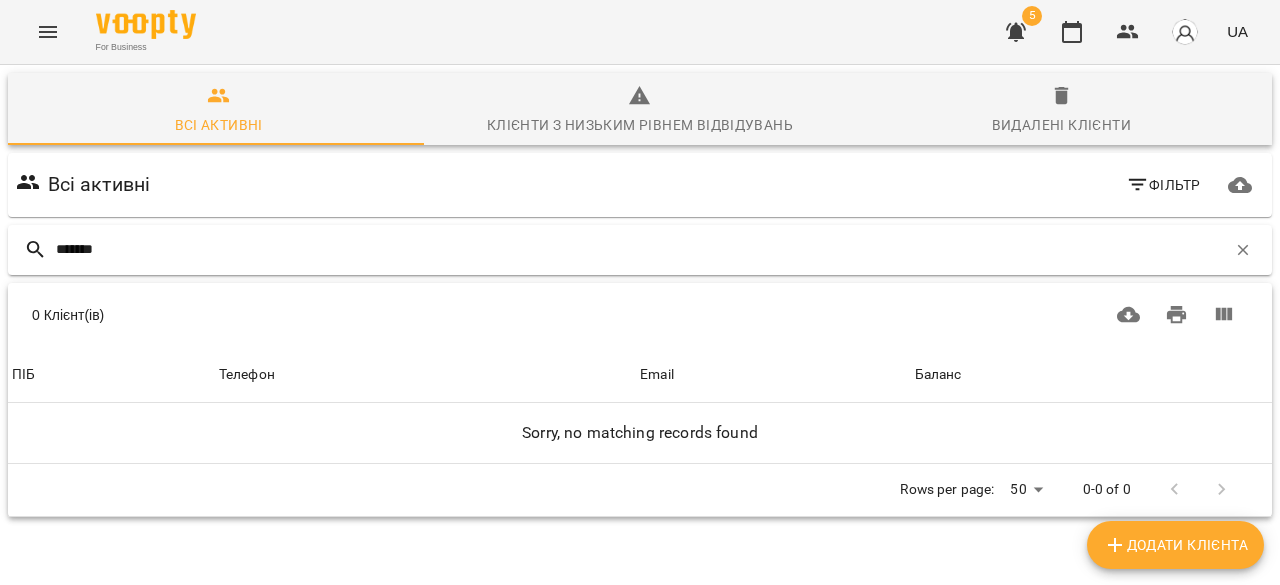 click on "*******" at bounding box center [641, 249] 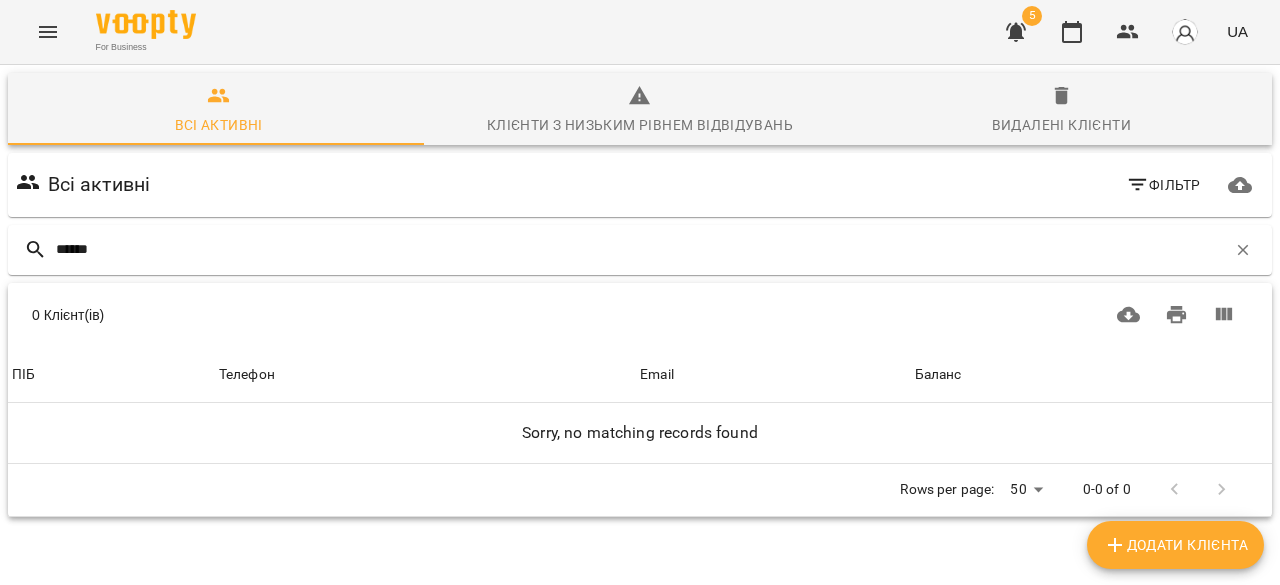 scroll, scrollTop: 88, scrollLeft: 0, axis: vertical 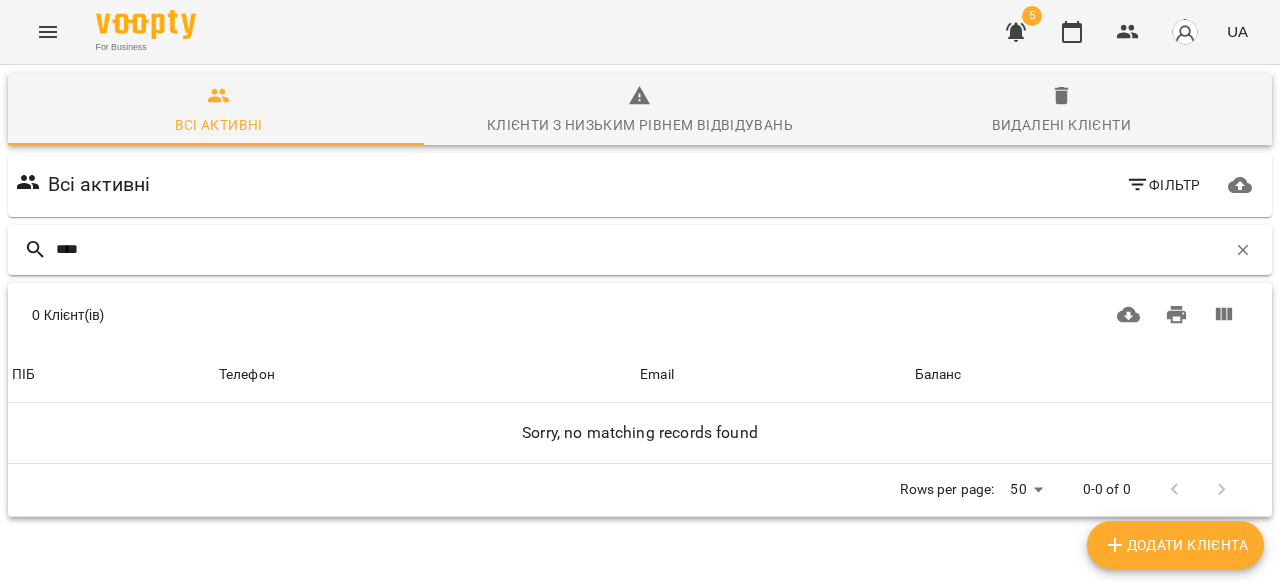 click on "****" at bounding box center (641, 249) 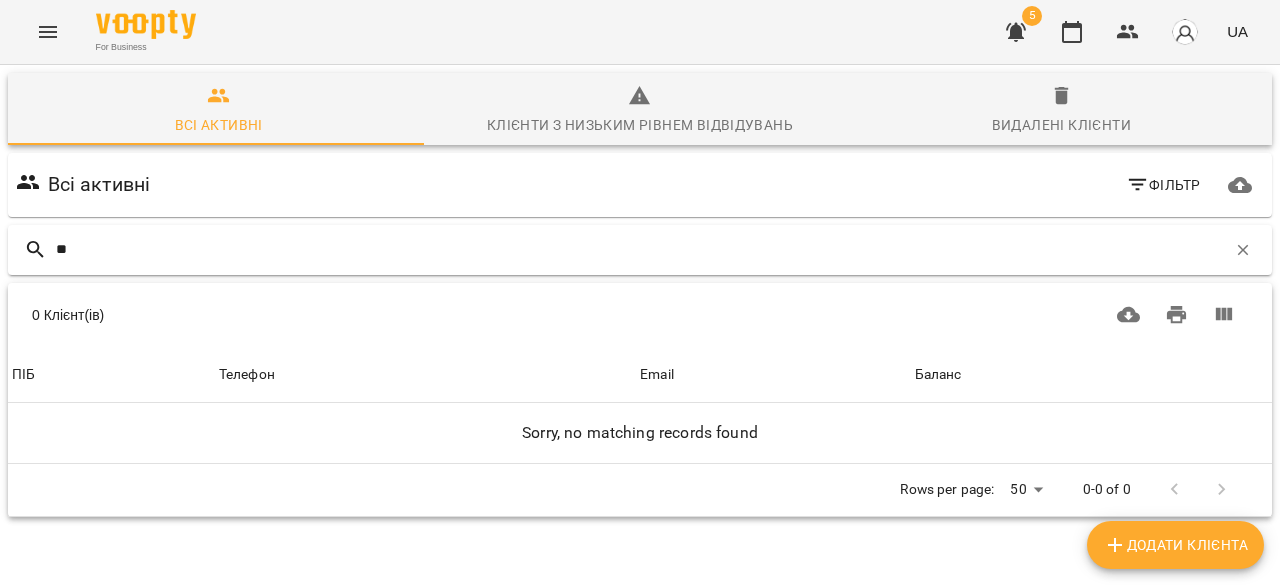 type on "*" 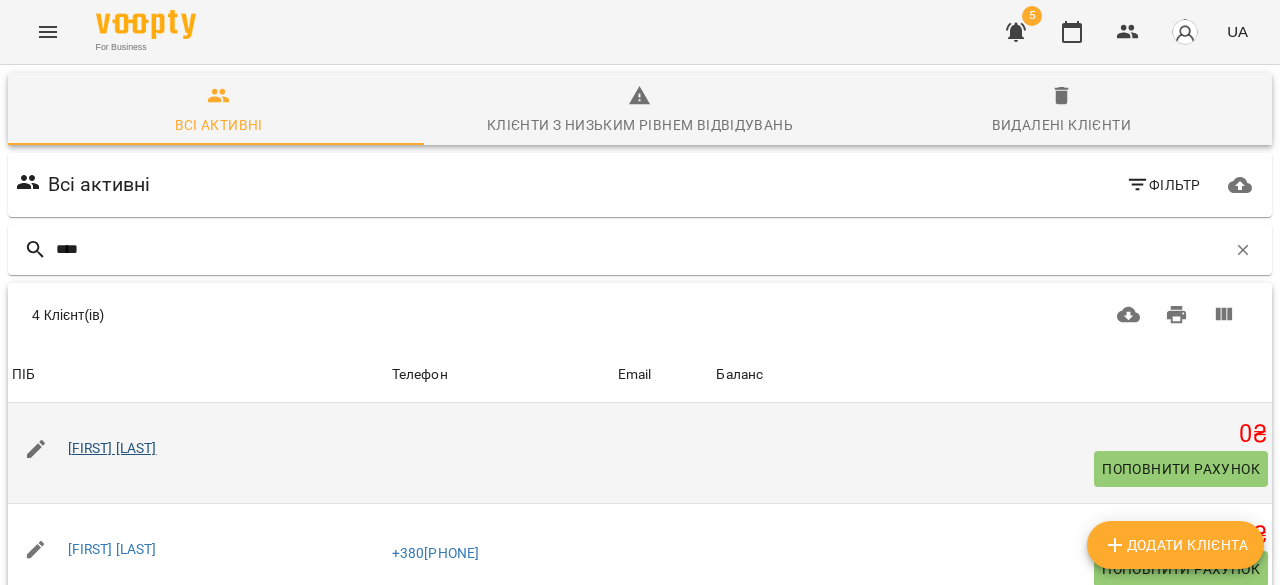 type on "****" 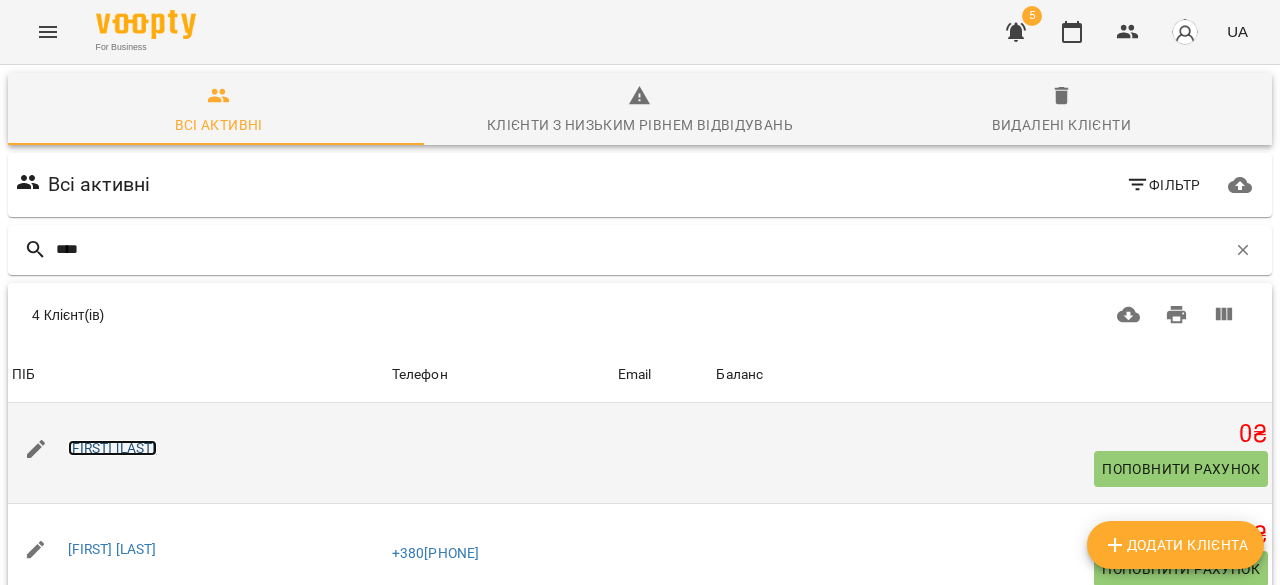 click on "[FIRST] [LAST]" at bounding box center (112, 448) 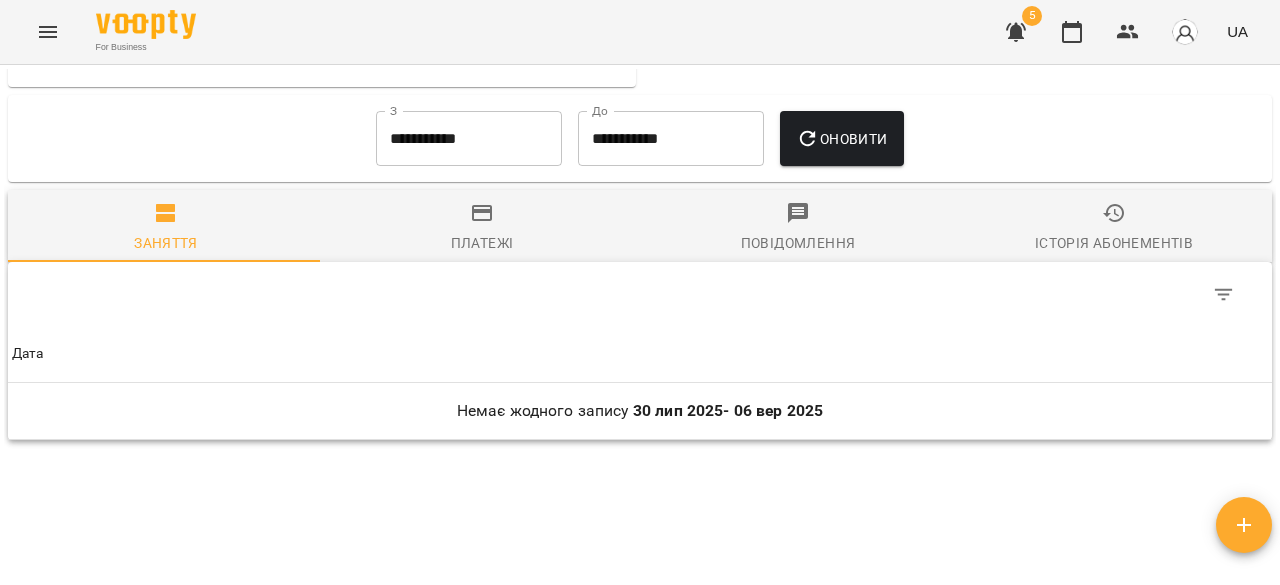 scroll, scrollTop: 900, scrollLeft: 0, axis: vertical 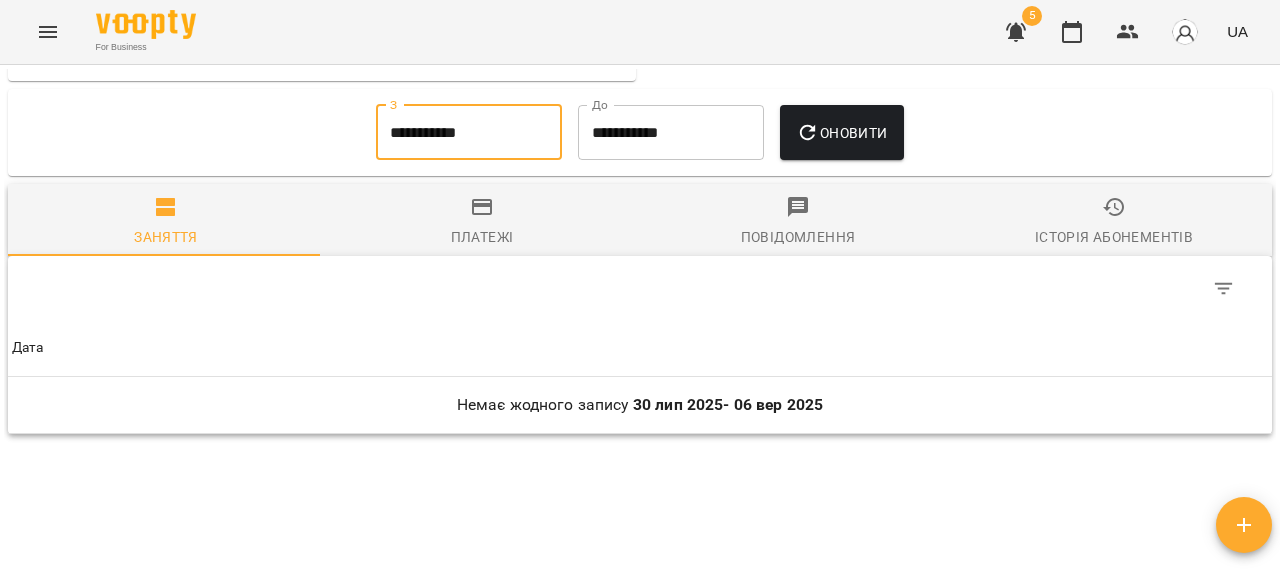 click on "**********" at bounding box center [469, 133] 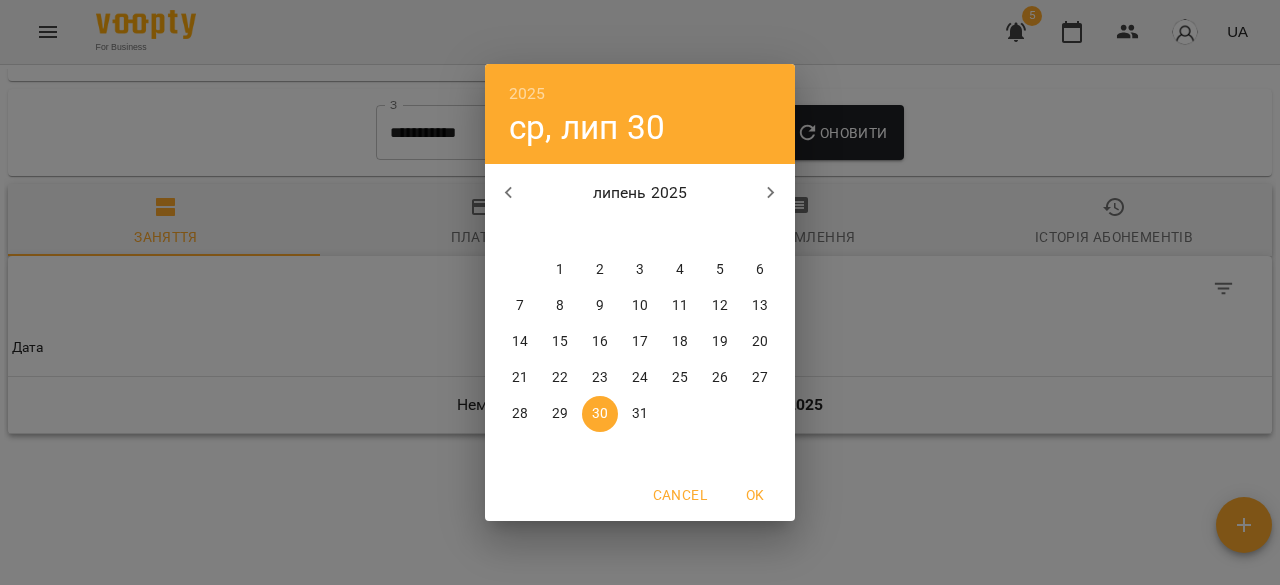 click 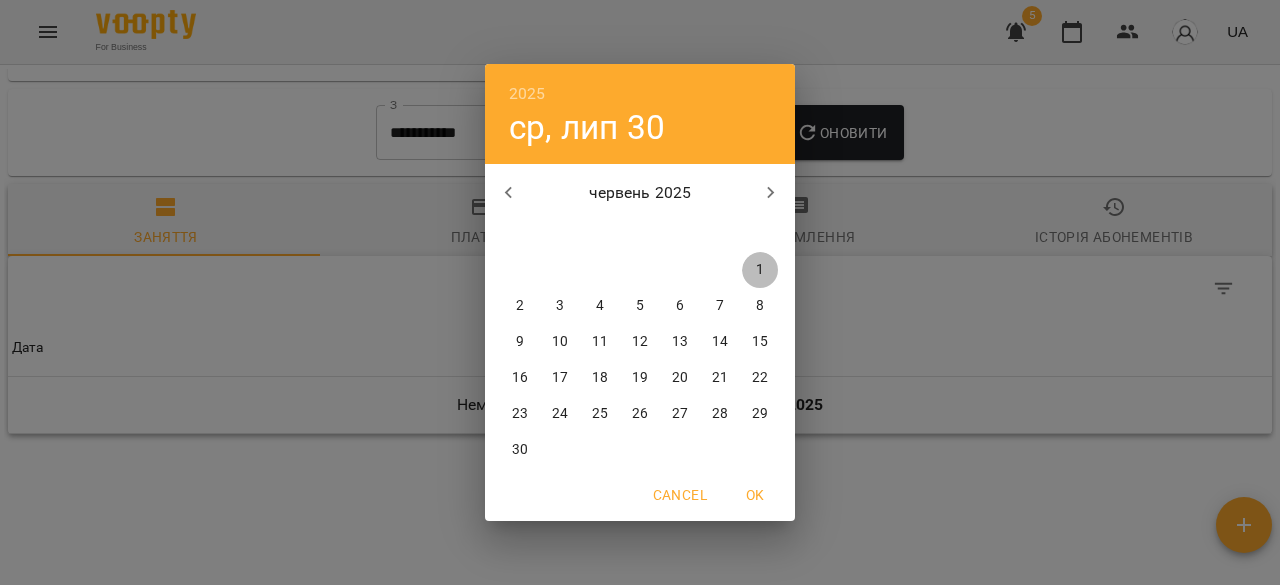 click on "1" at bounding box center [760, 270] 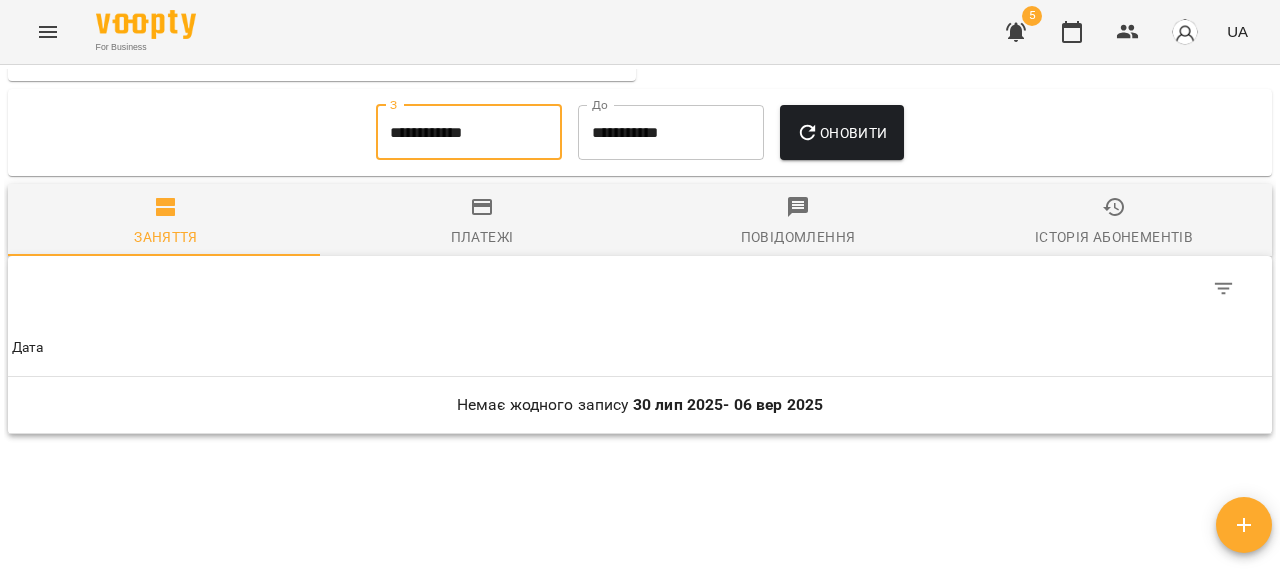 click on "Оновити" at bounding box center [841, 133] 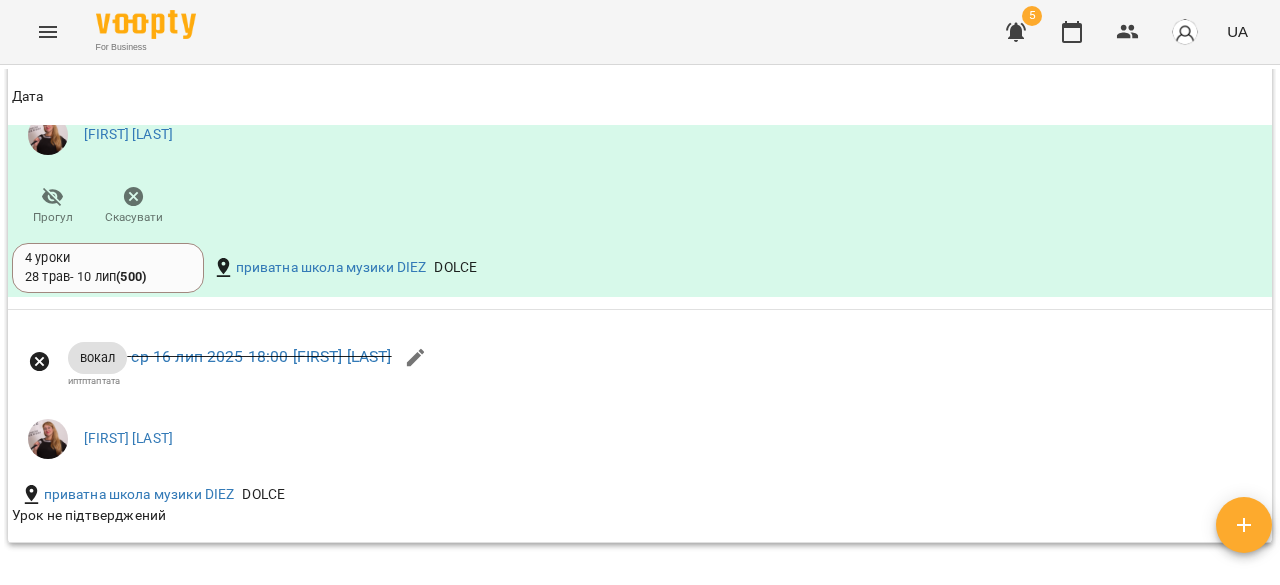 scroll, scrollTop: 2006, scrollLeft: 0, axis: vertical 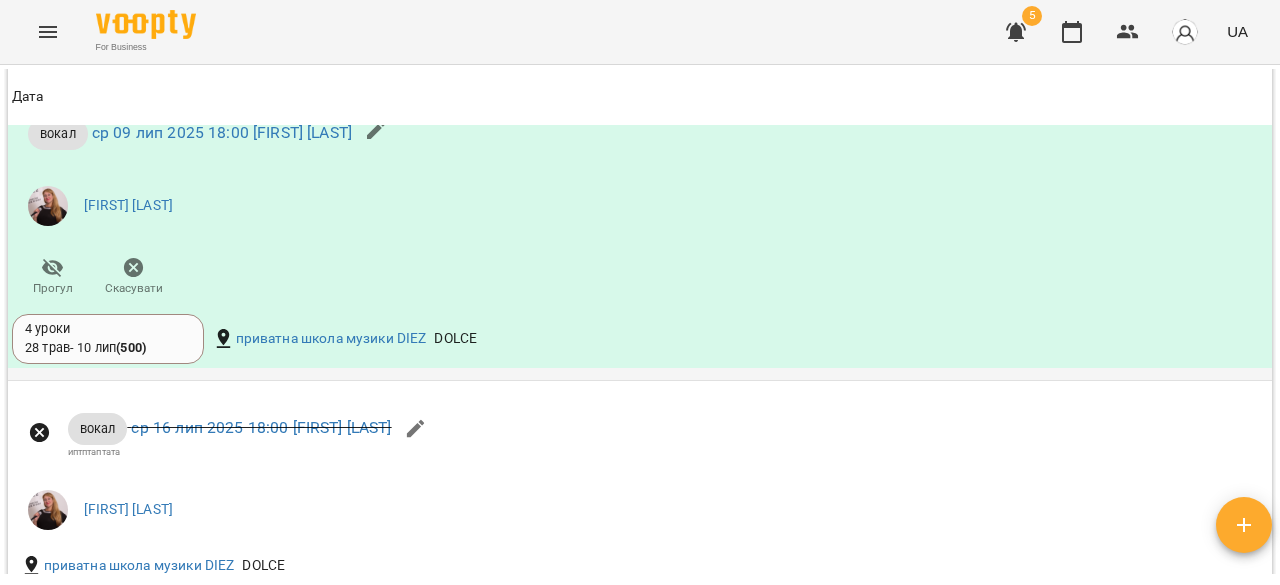 click on "4 уроки" at bounding box center (108, 329) 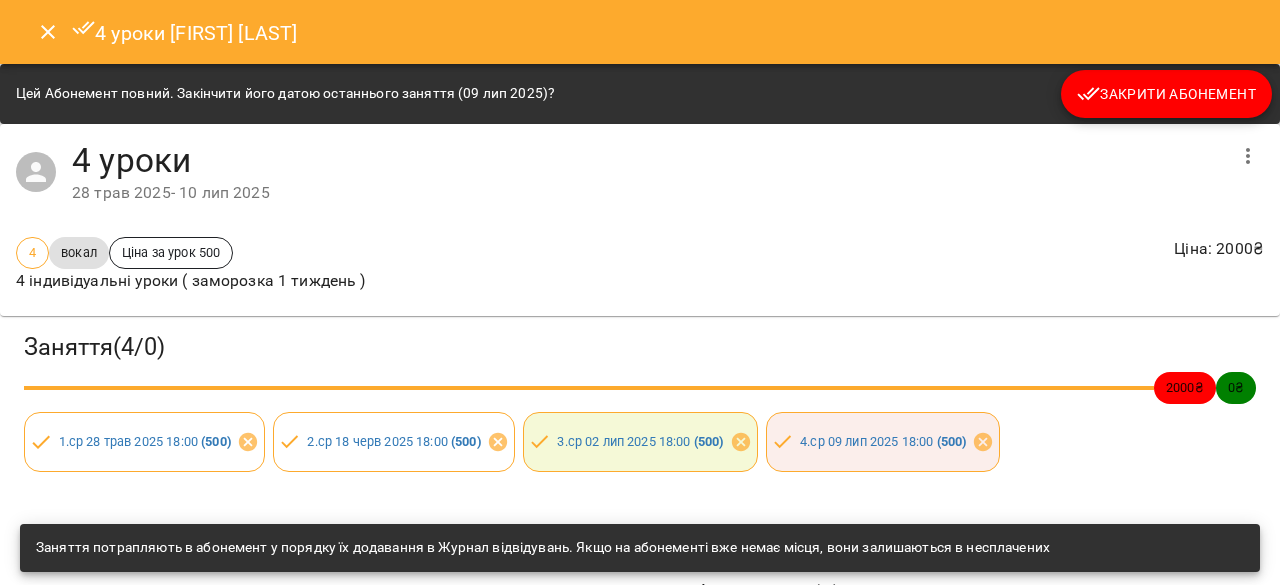 click 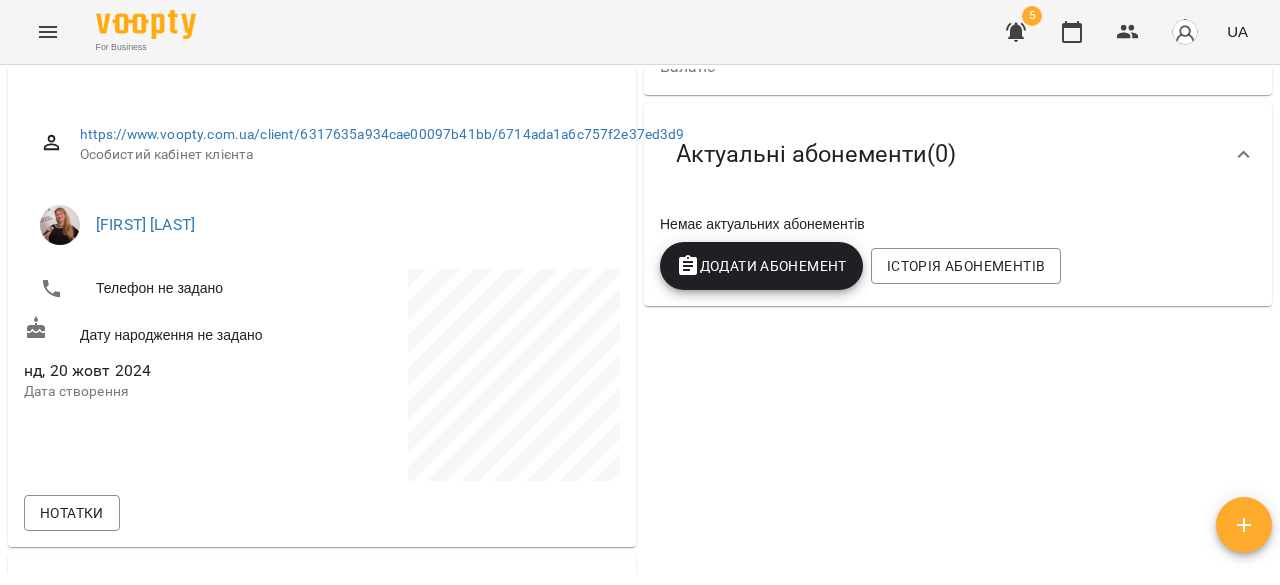 scroll, scrollTop: 0, scrollLeft: 0, axis: both 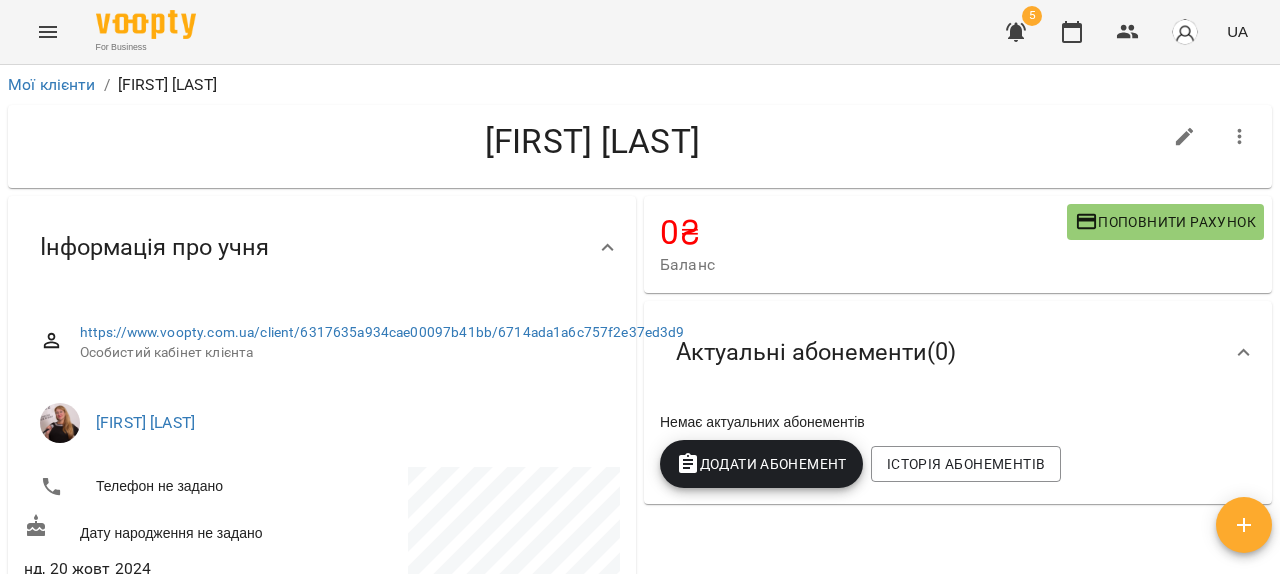 click on "Додати Абонемент" at bounding box center [761, 464] 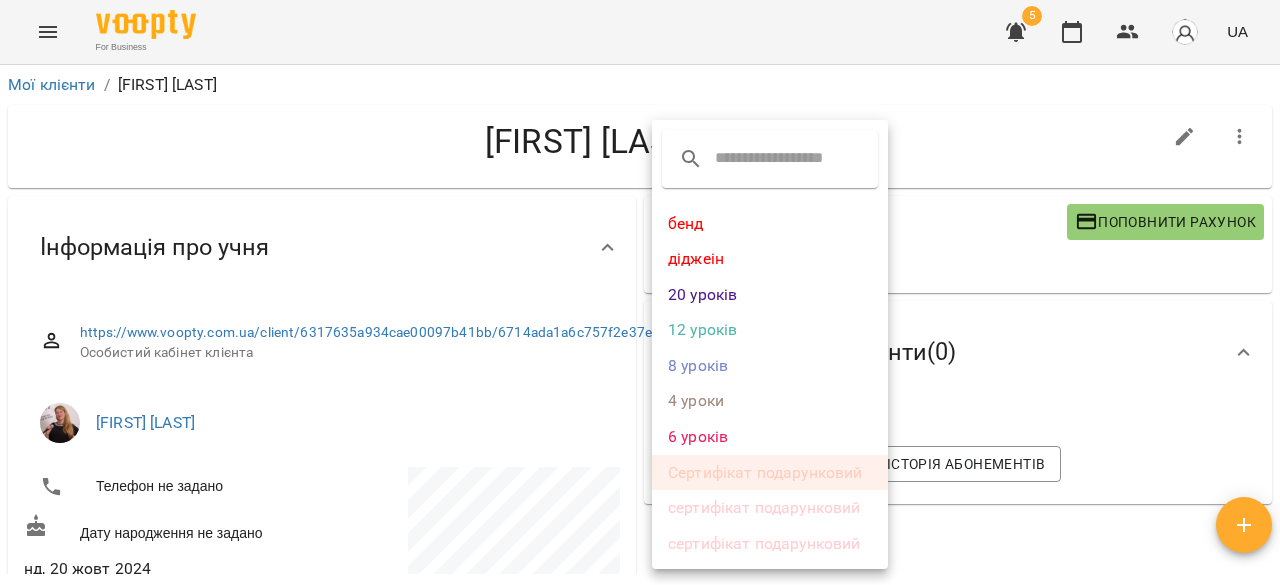 click on "Сертифікат подарунковий" at bounding box center (770, 473) 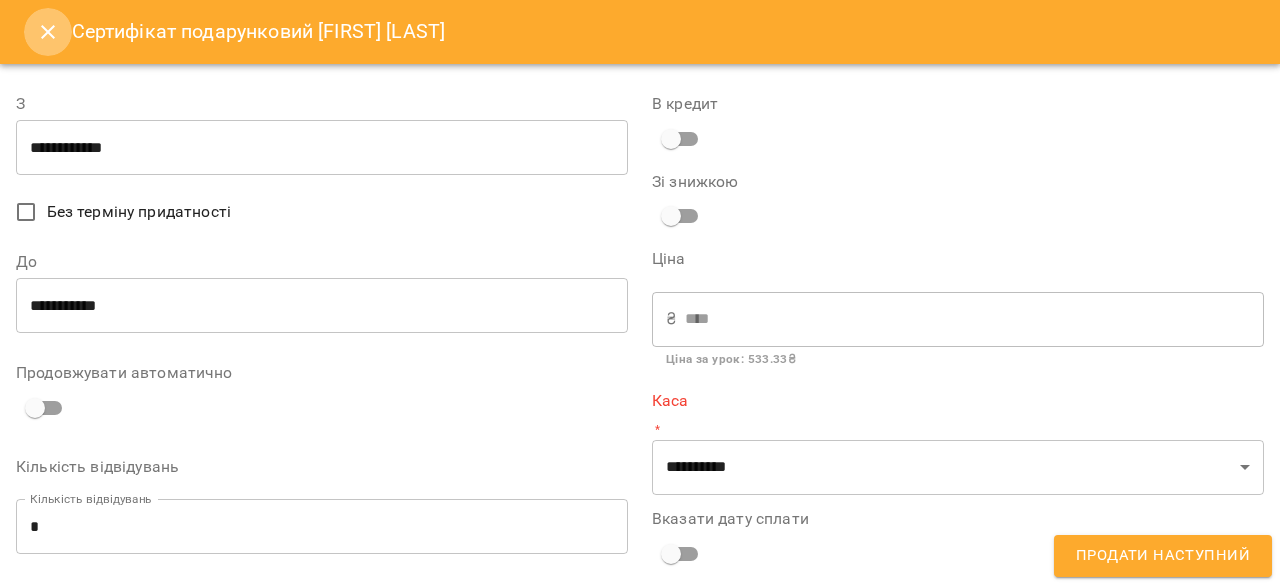 click 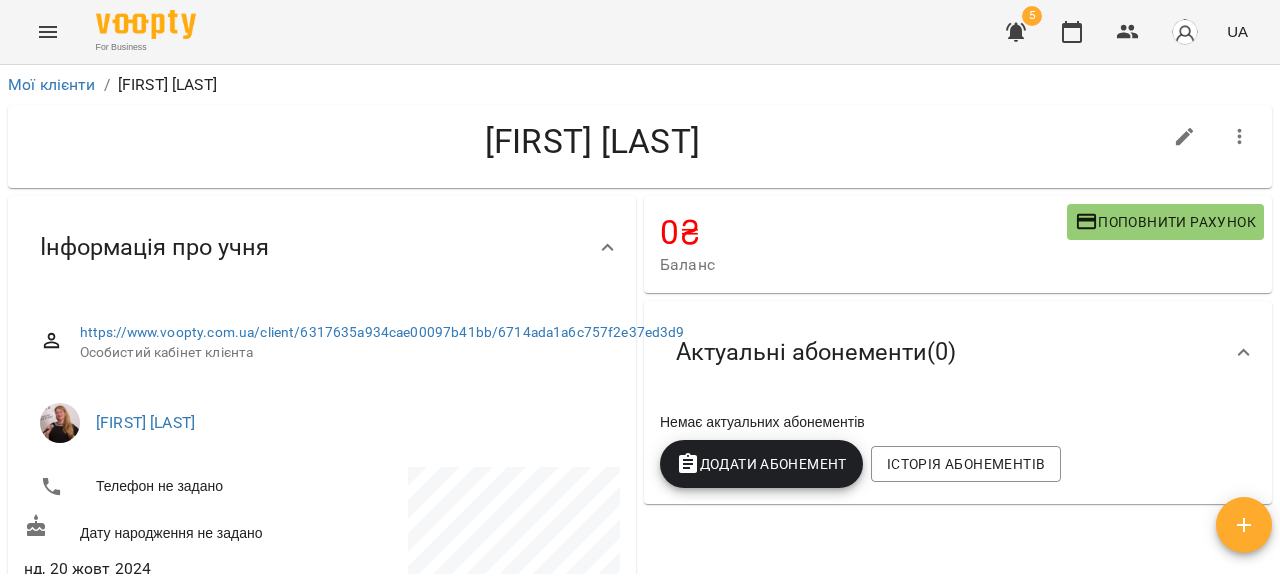 click on "Додати Абонемент" at bounding box center [761, 464] 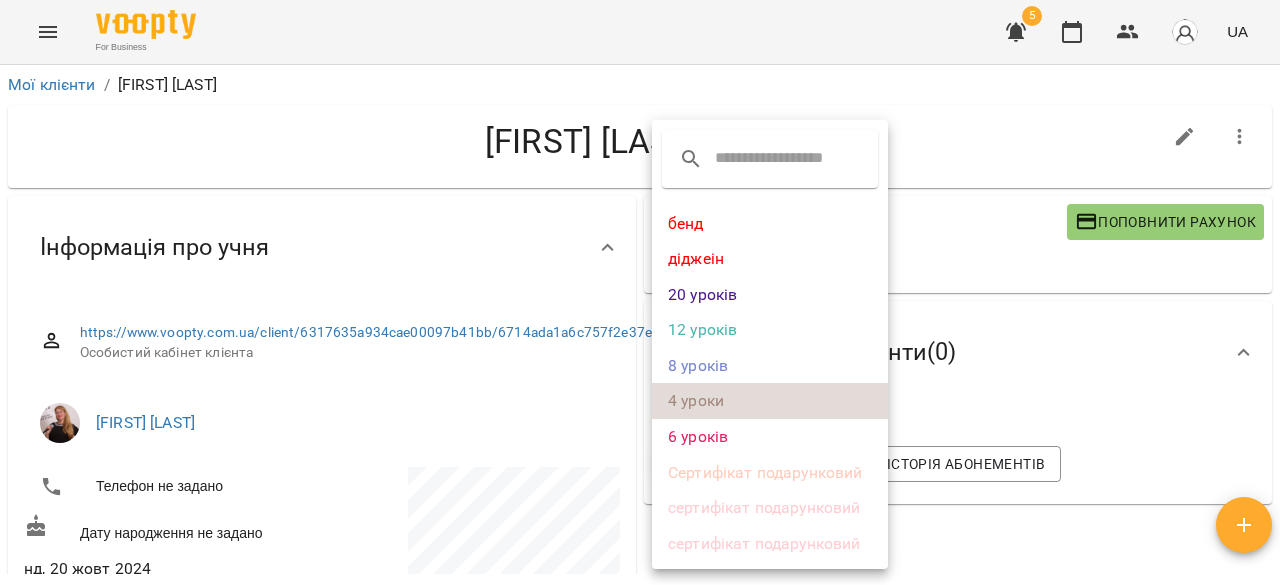 click on "4 уроки" at bounding box center (770, 401) 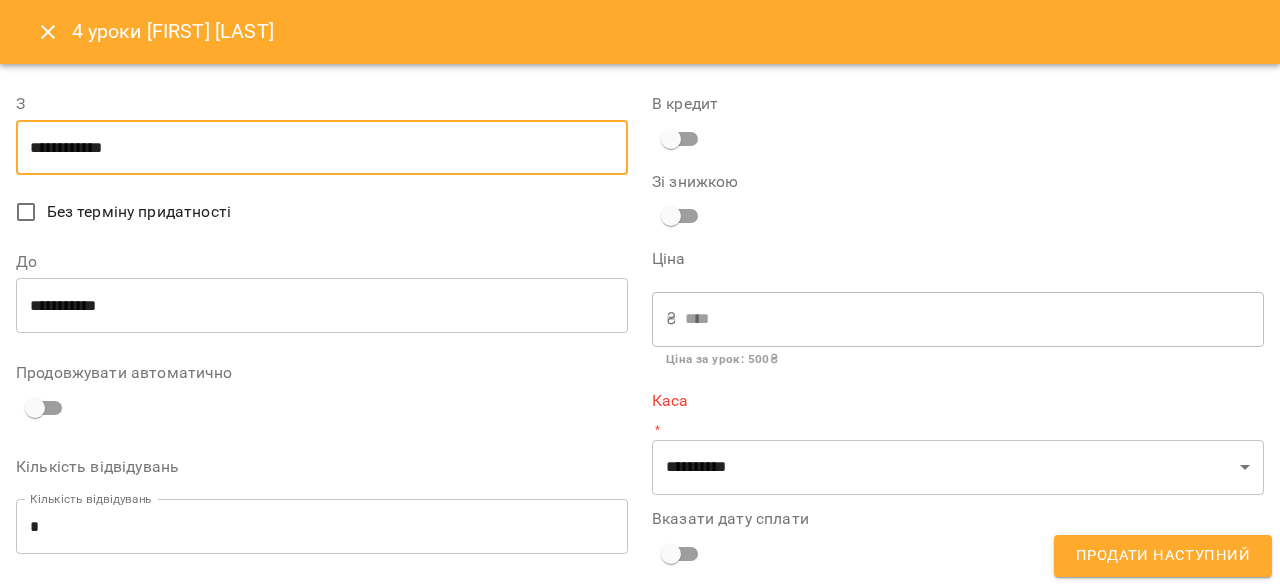 click on "**********" at bounding box center (322, 148) 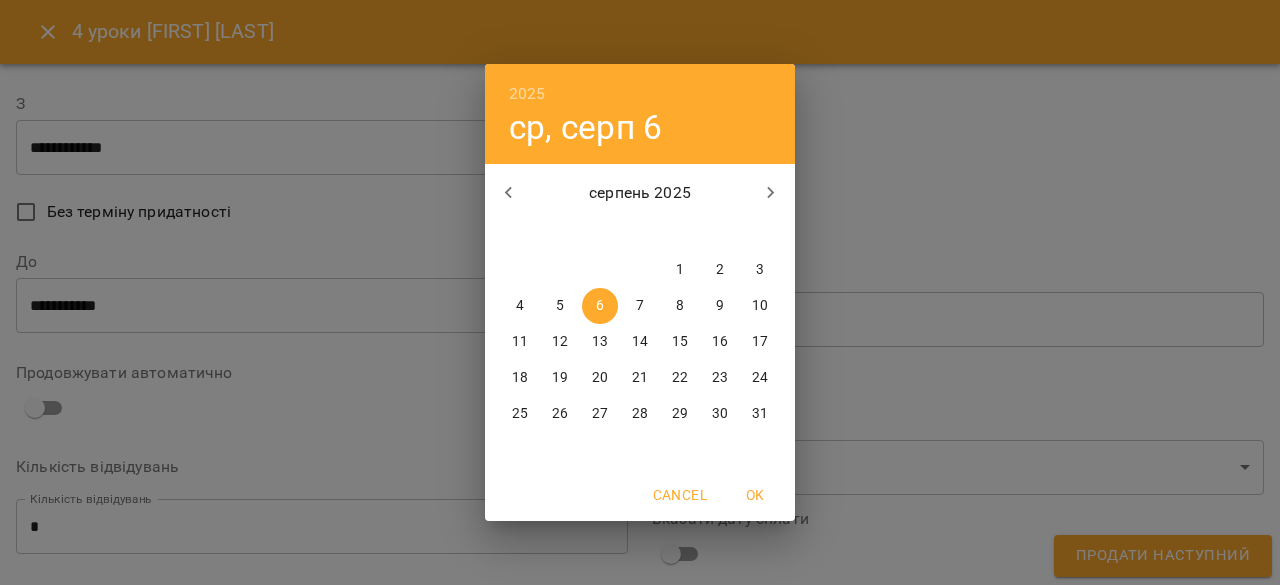 click on "5" at bounding box center [560, 306] 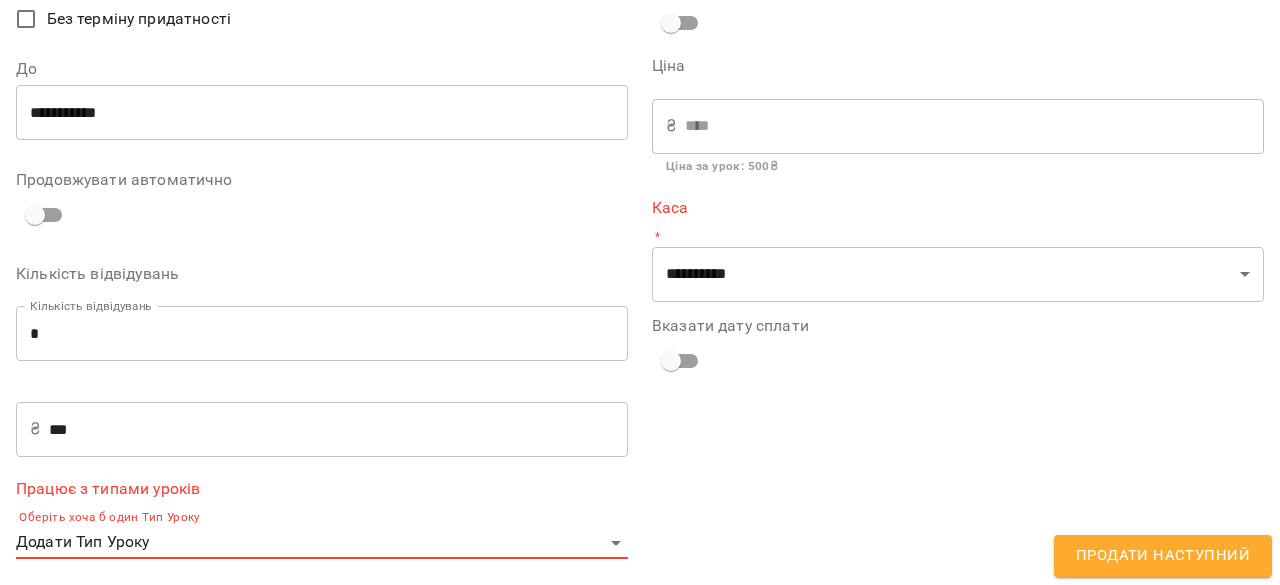 scroll, scrollTop: 198, scrollLeft: 0, axis: vertical 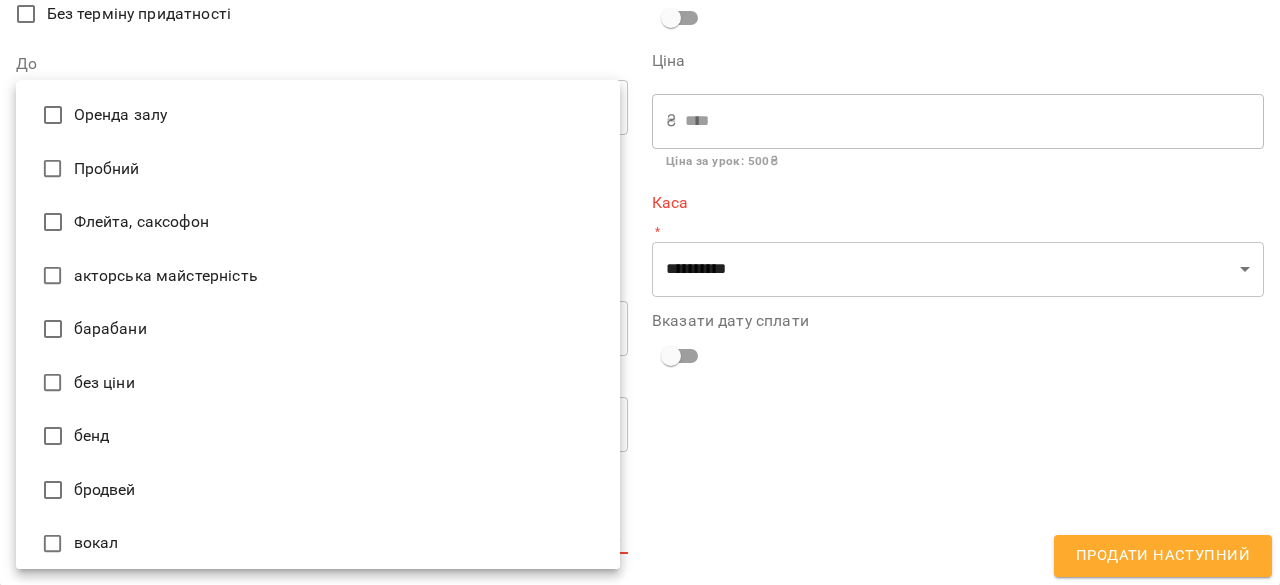 click on "**********" at bounding box center (640, 325) 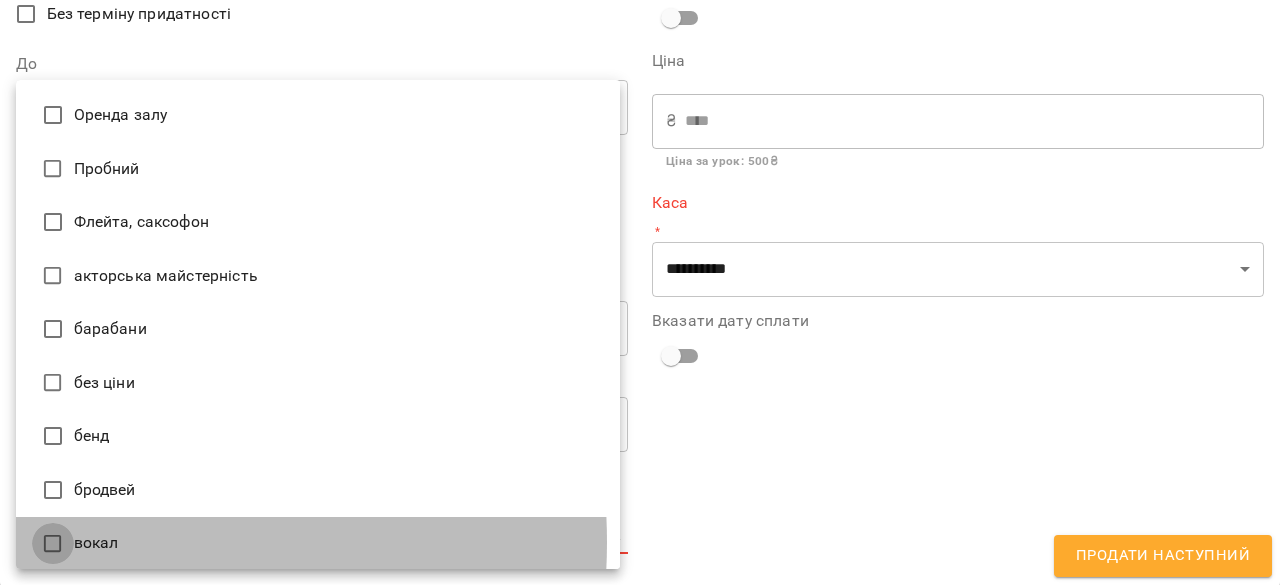 type on "*****" 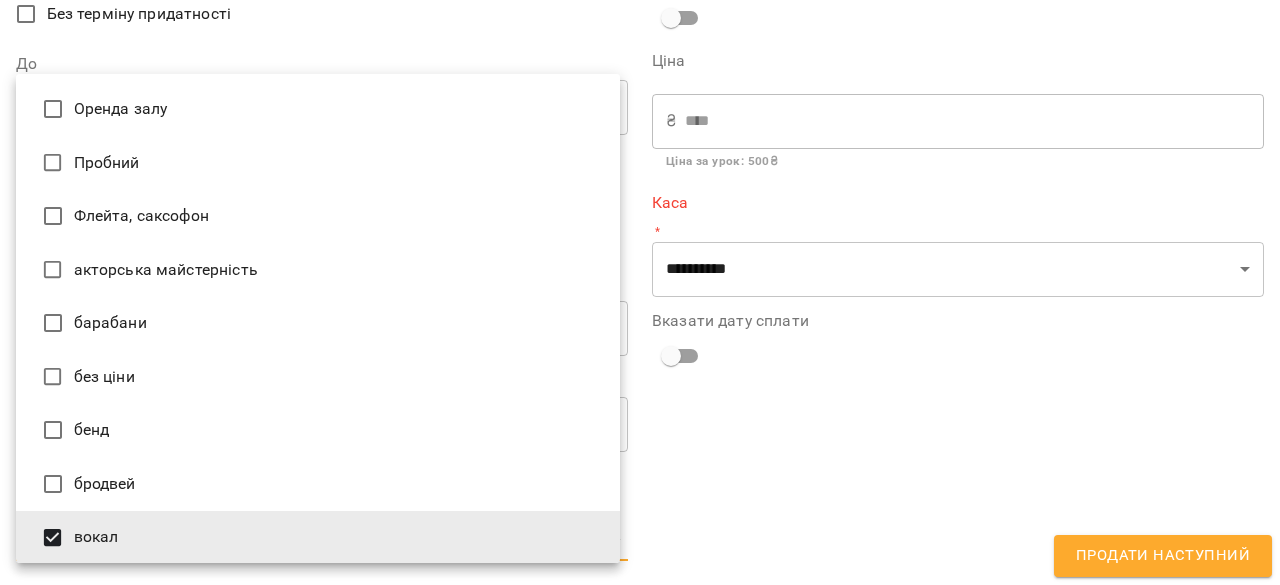 click at bounding box center (640, 292) 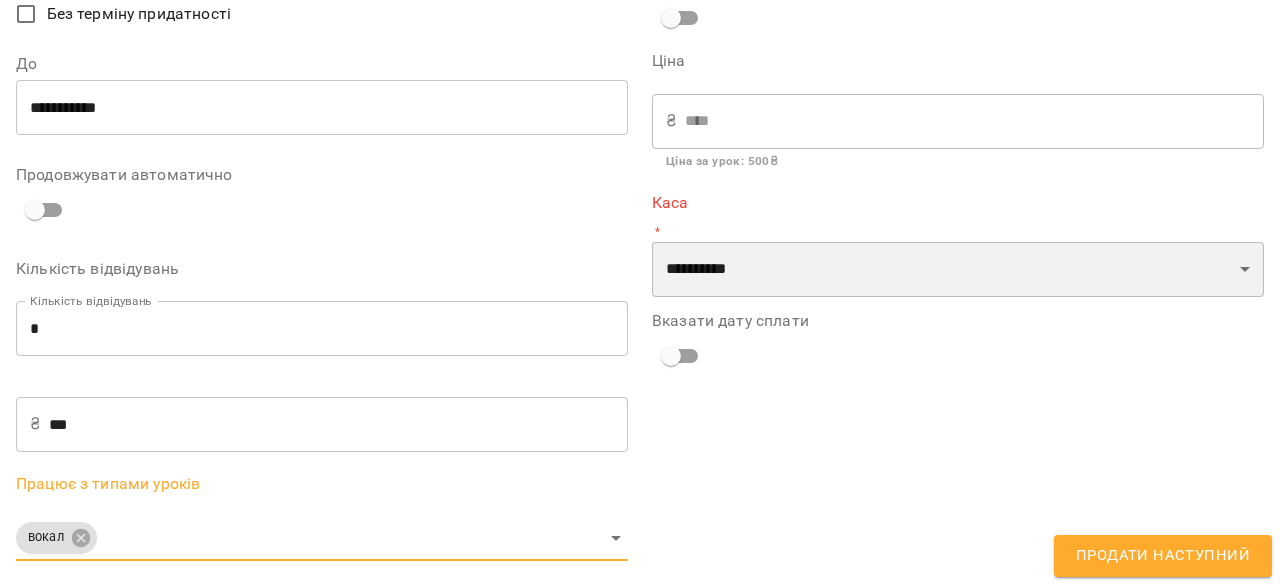 click on "**********" at bounding box center [958, 270] 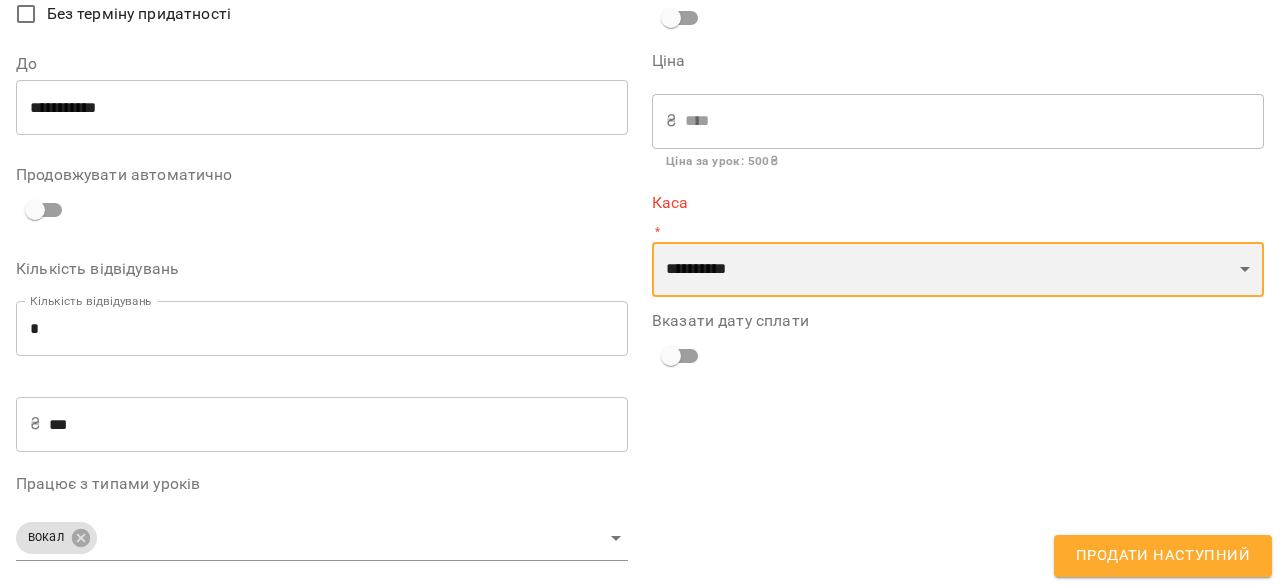 select on "****" 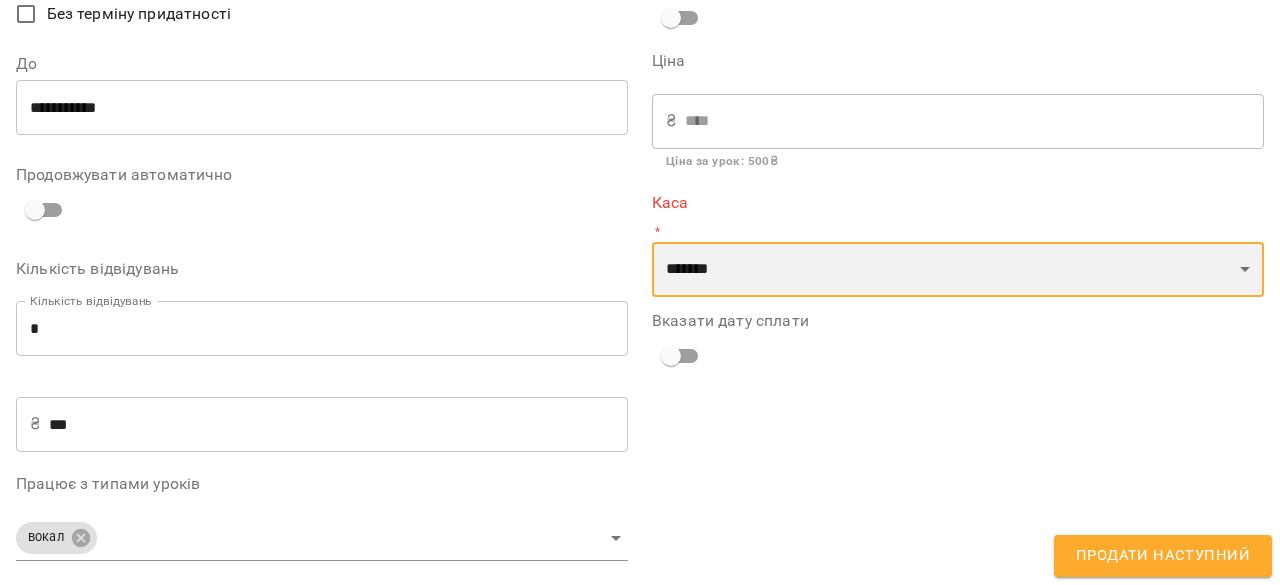 click on "**********" at bounding box center (958, 270) 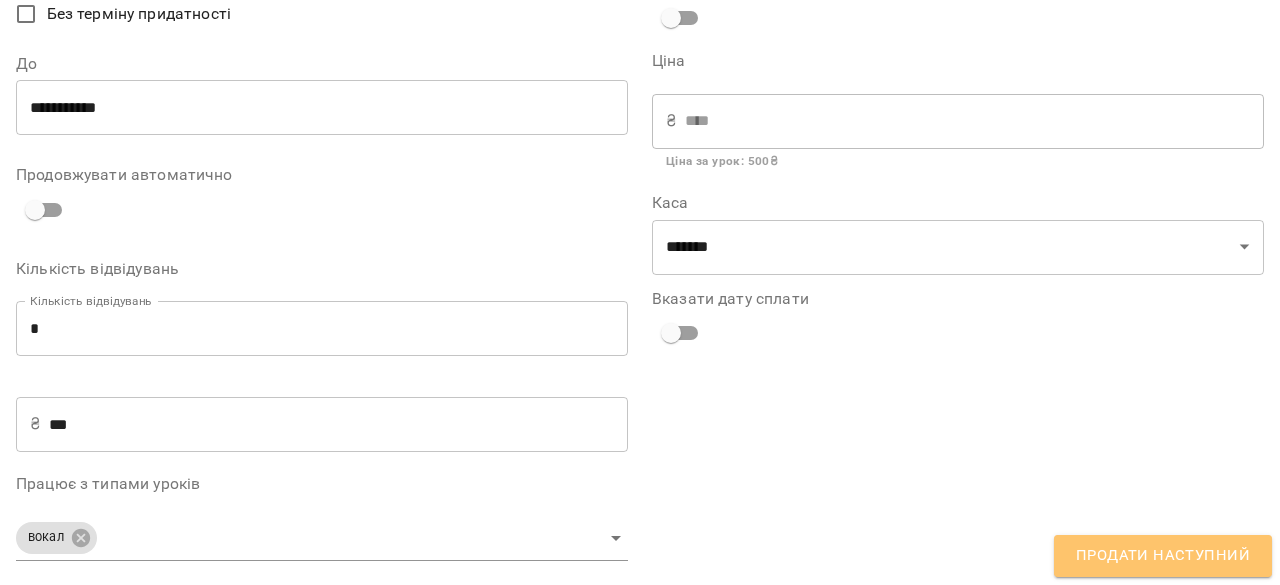click on "Продати наступний" at bounding box center (1163, 556) 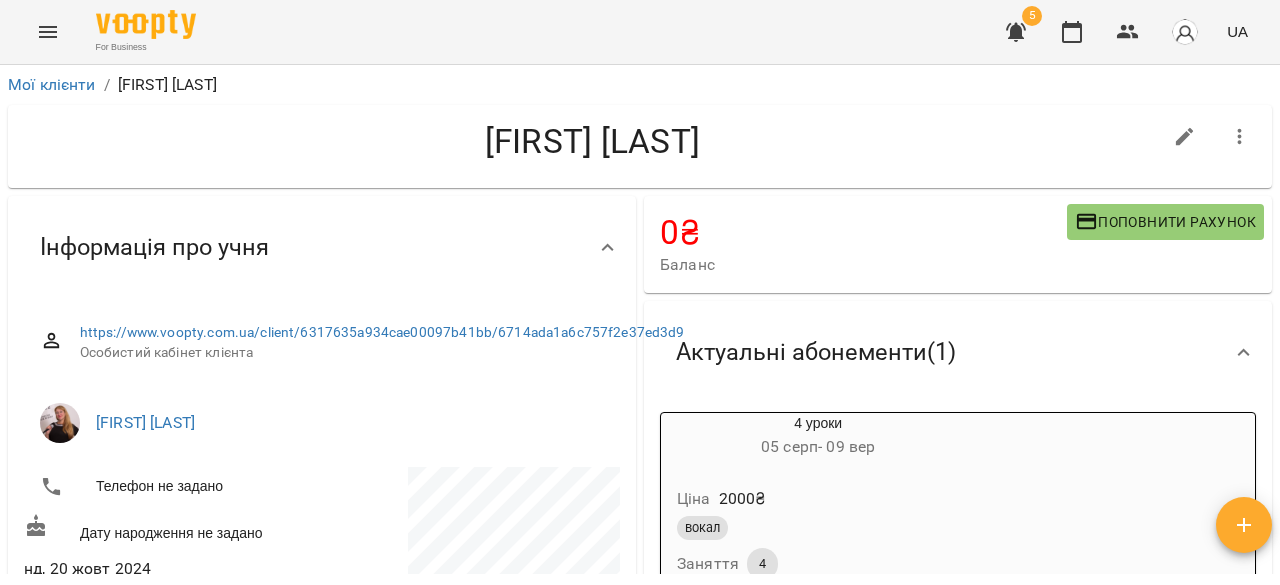 click on "Поповнити рахунок" at bounding box center (1165, 222) 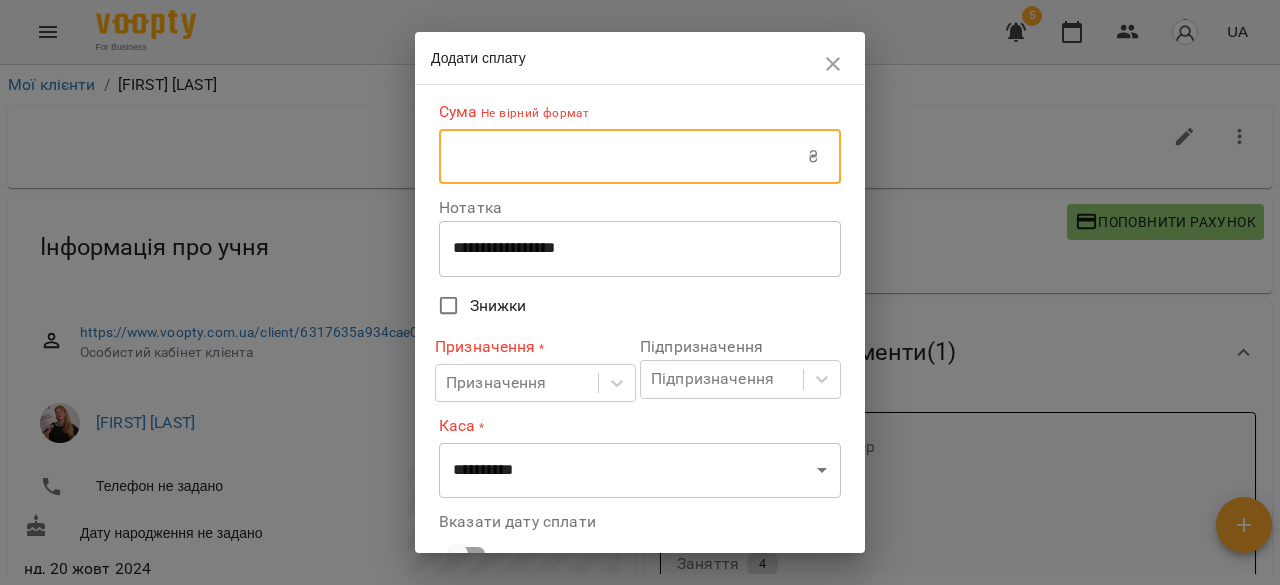 click at bounding box center (623, 157) 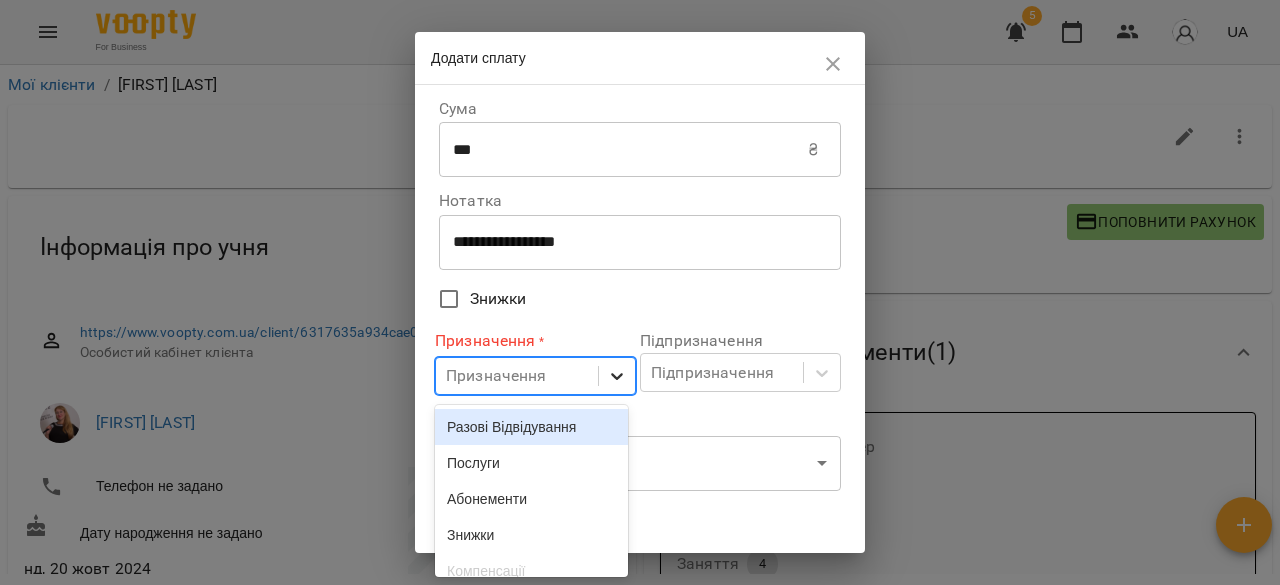 scroll, scrollTop: 69, scrollLeft: 0, axis: vertical 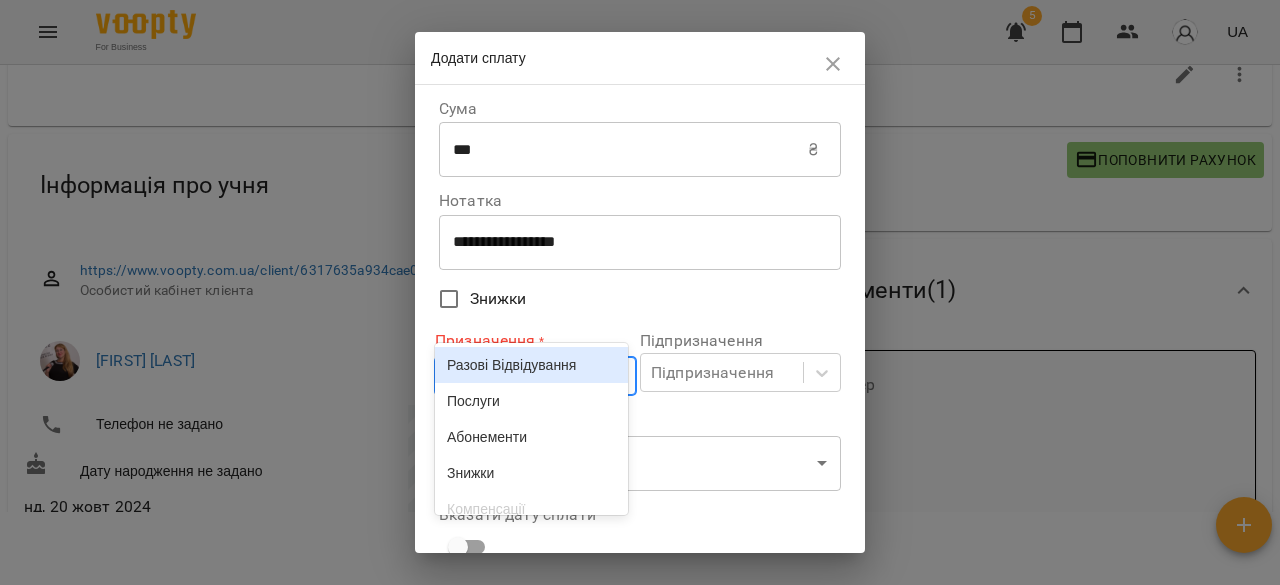click on "**********" at bounding box center [640, 263] 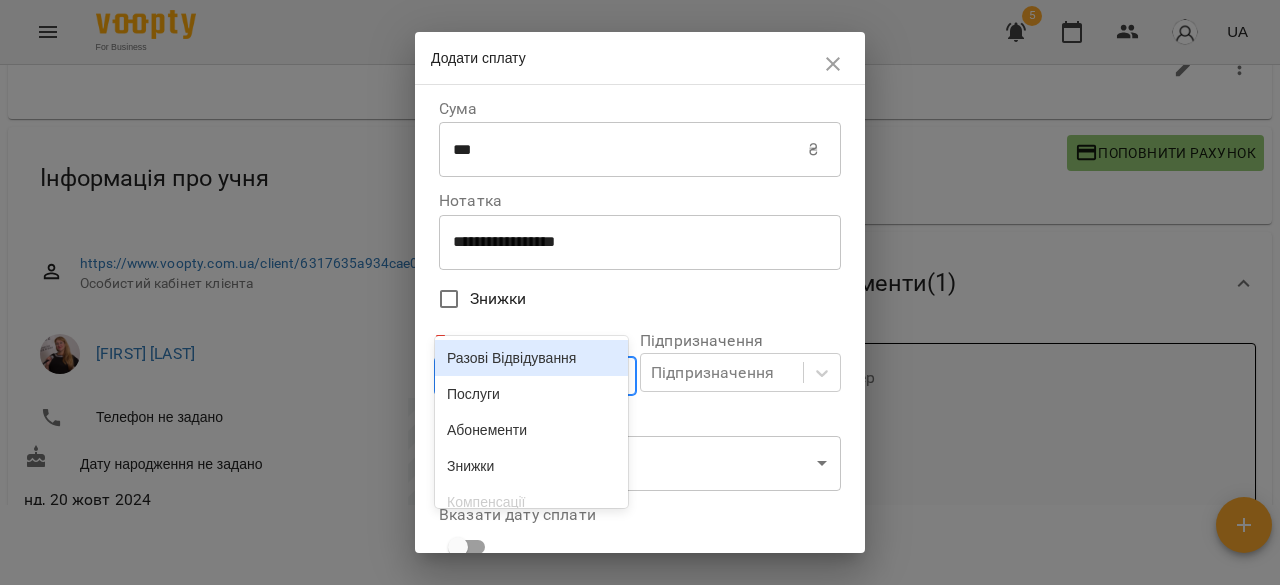 click on "Разові Відвідування" at bounding box center [531, 358] 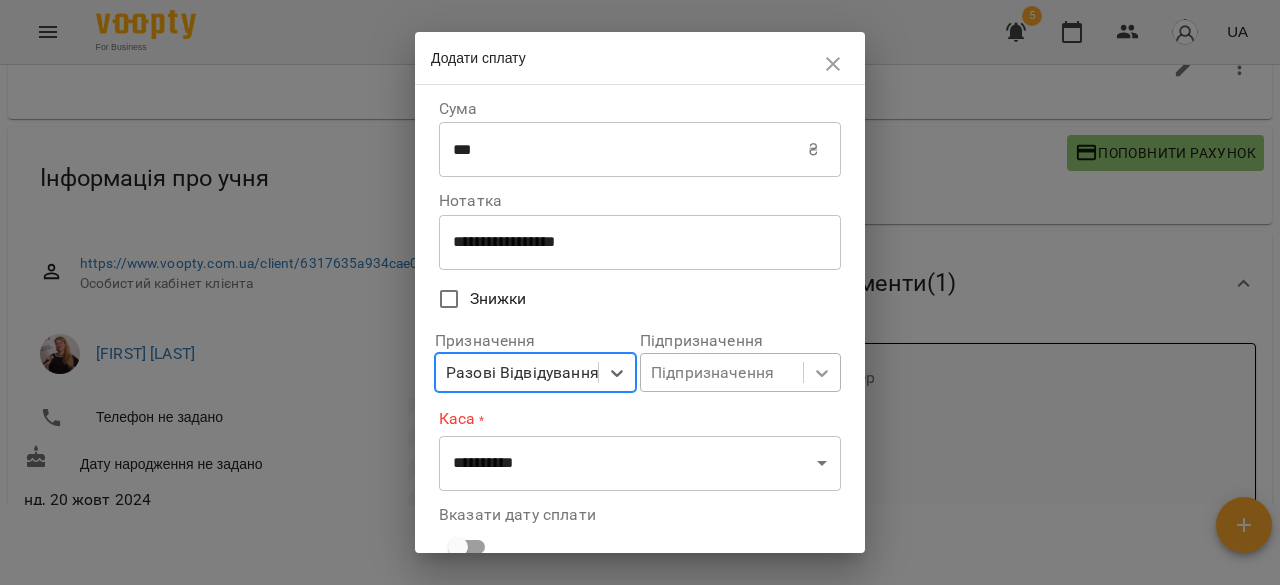 scroll, scrollTop: 194, scrollLeft: 0, axis: vertical 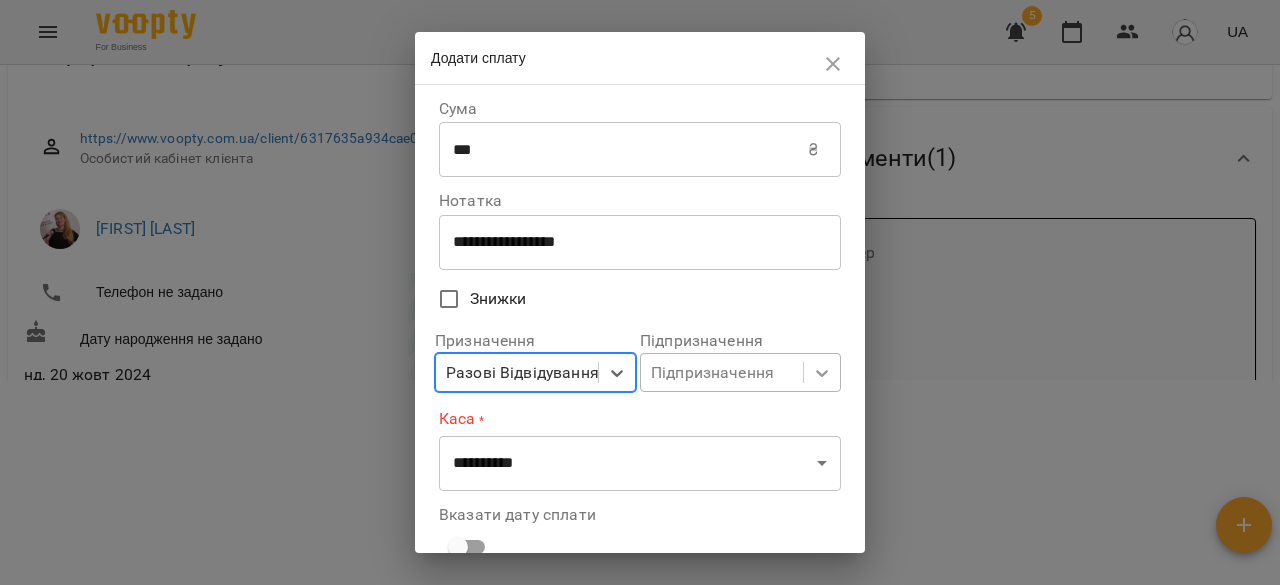 click 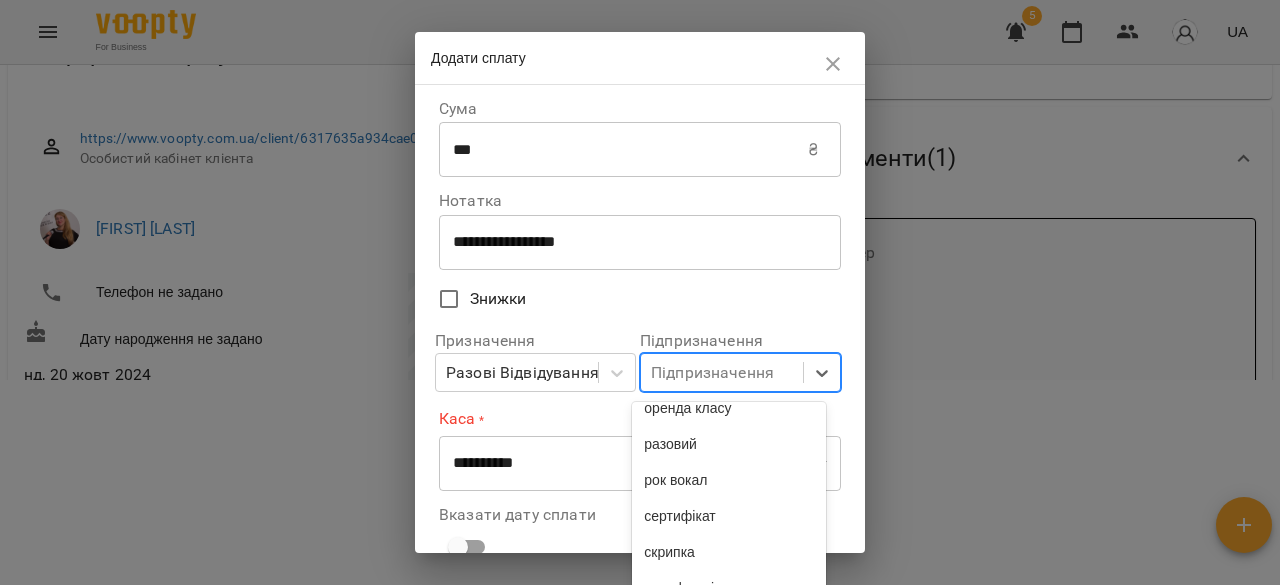 scroll, scrollTop: 900, scrollLeft: 0, axis: vertical 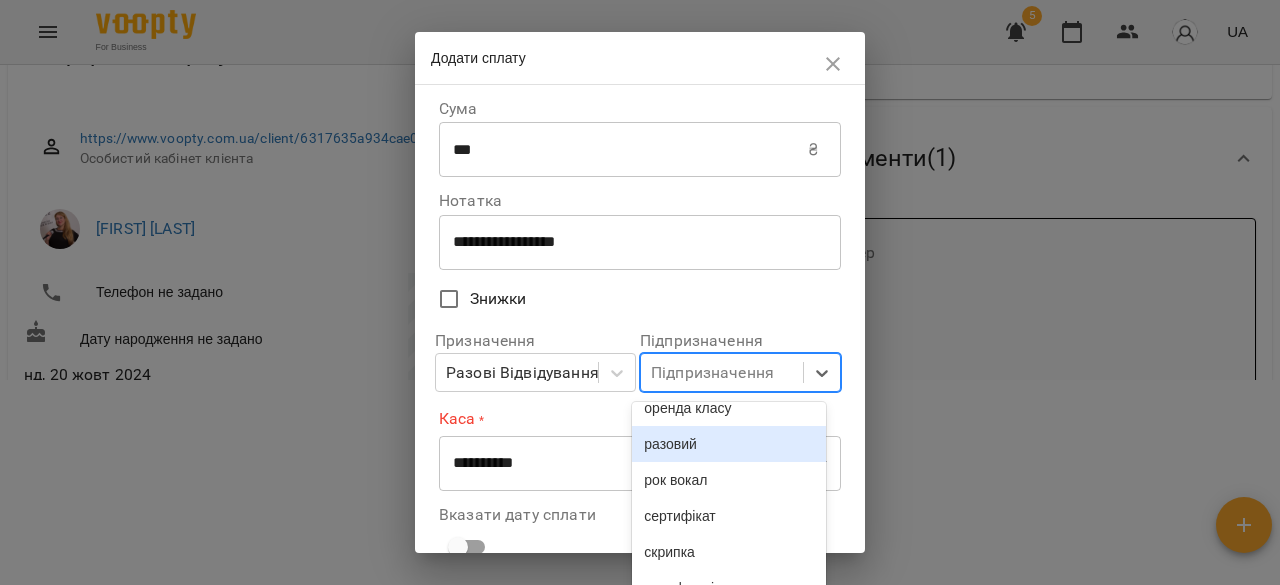 click on "разовий" at bounding box center (728, 444) 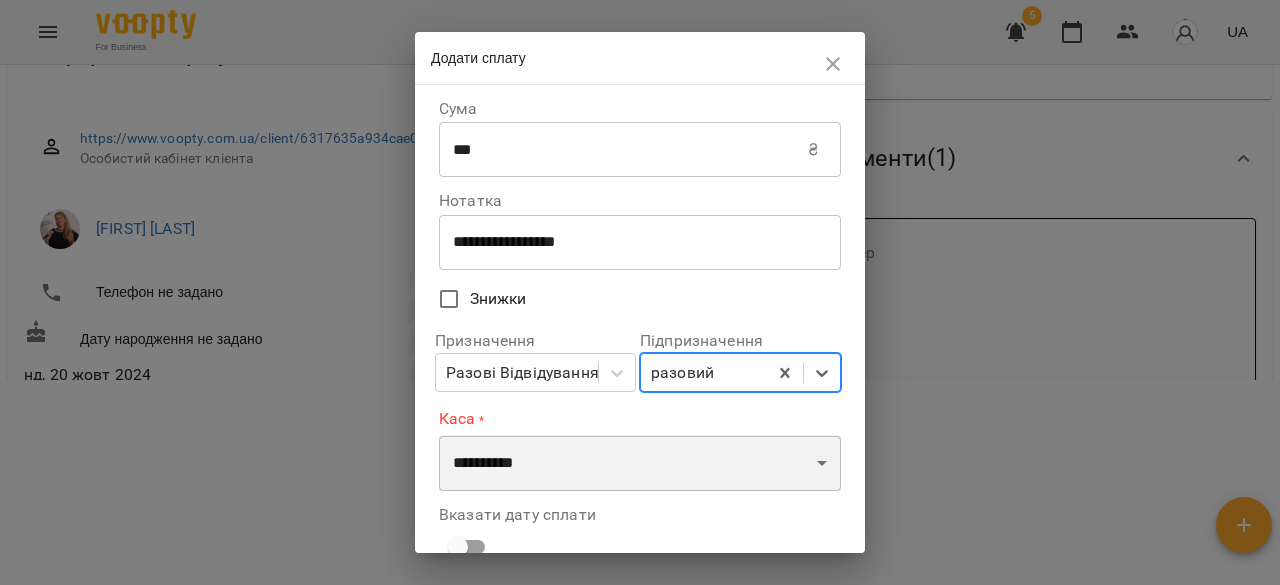 click on "**********" at bounding box center (640, 463) 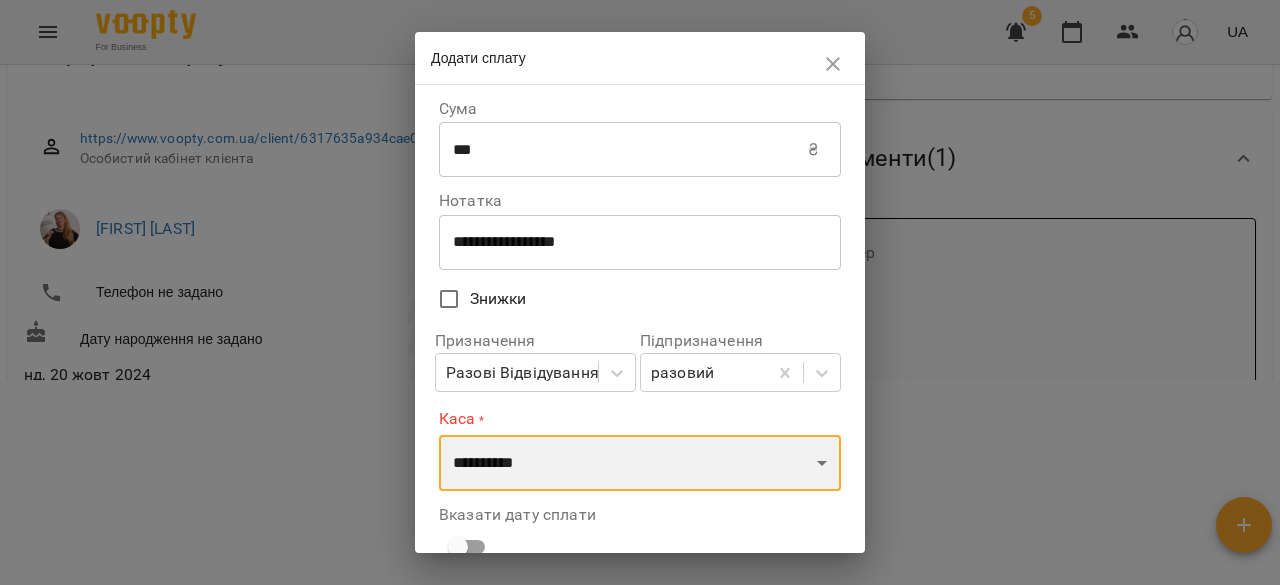 select on "****" 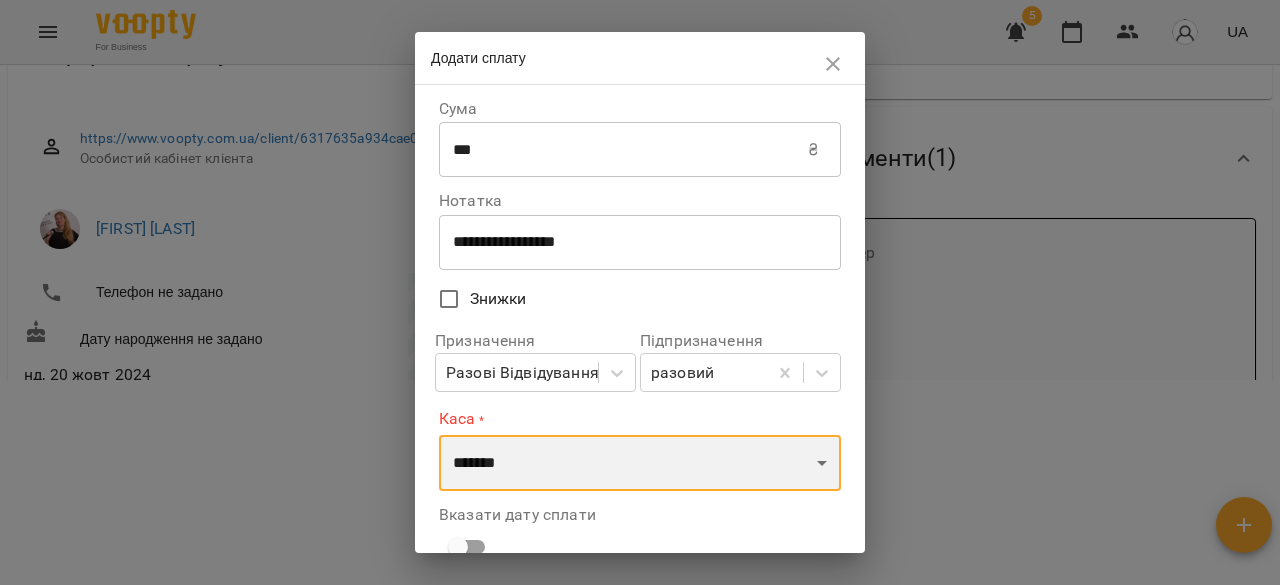 click on "**********" at bounding box center (640, 463) 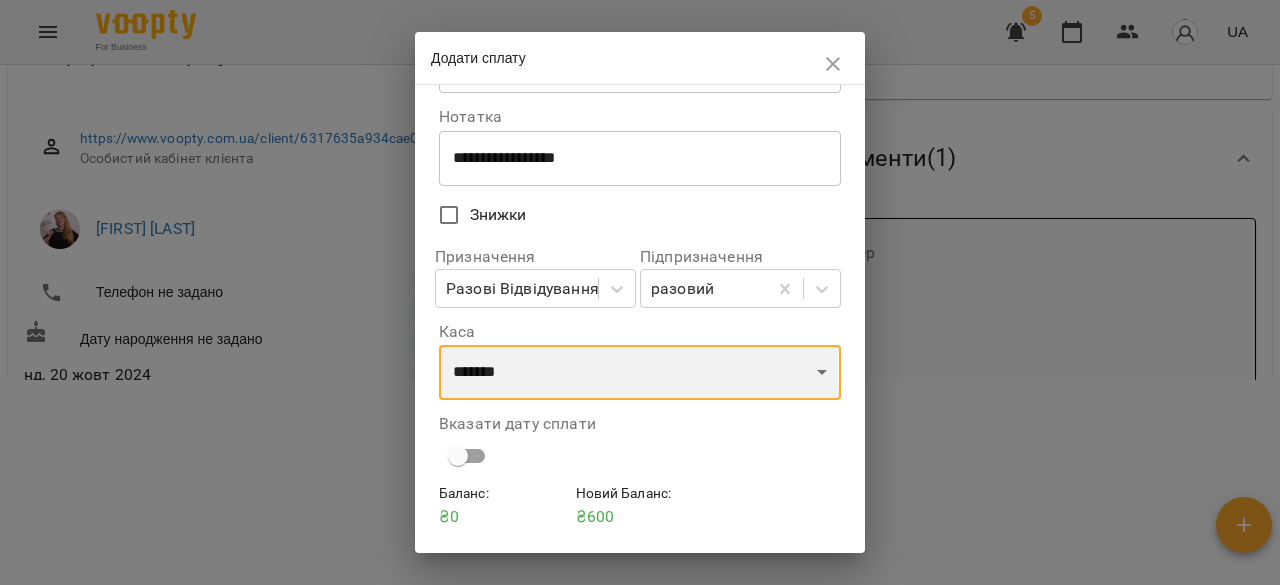 scroll, scrollTop: 144, scrollLeft: 0, axis: vertical 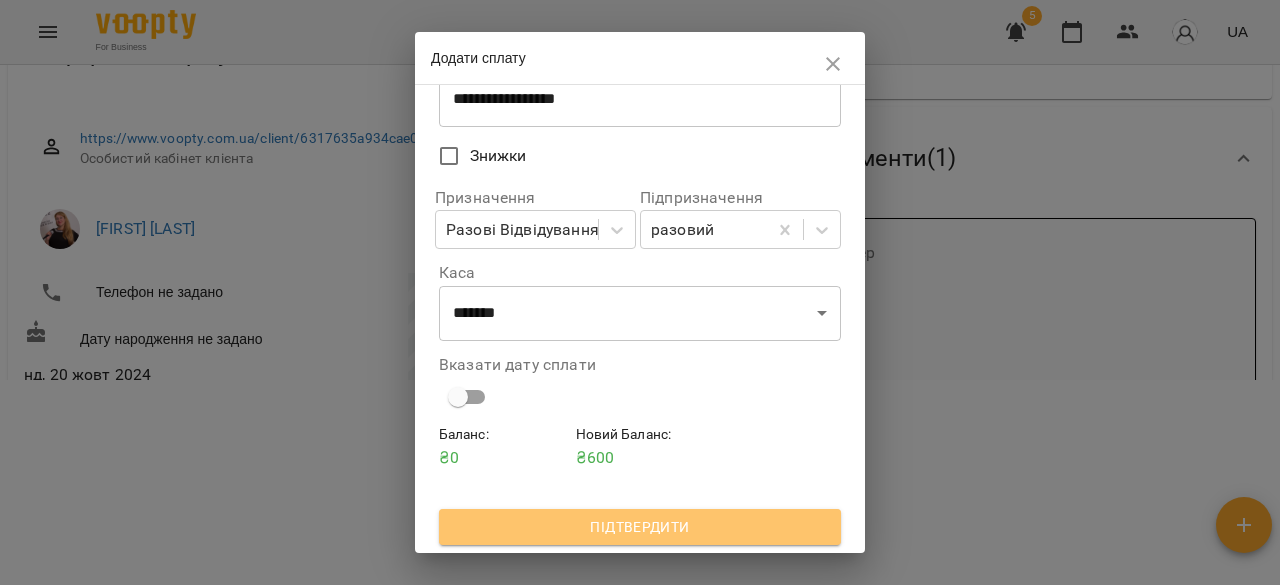 click on "Підтвердити" at bounding box center (640, 527) 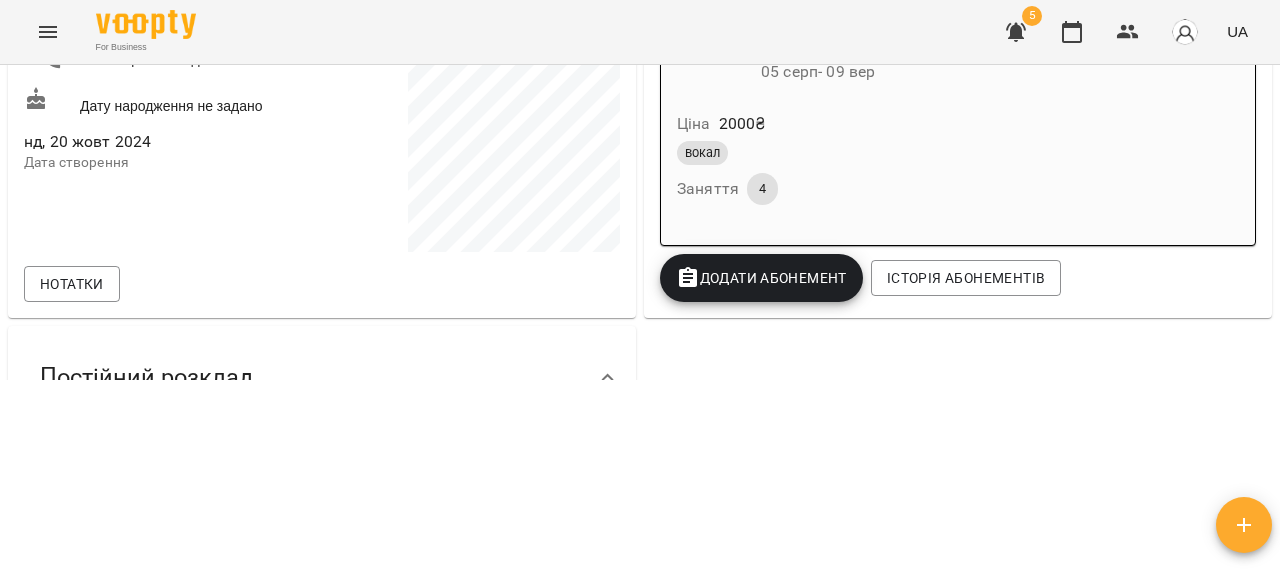 scroll, scrollTop: 0, scrollLeft: 0, axis: both 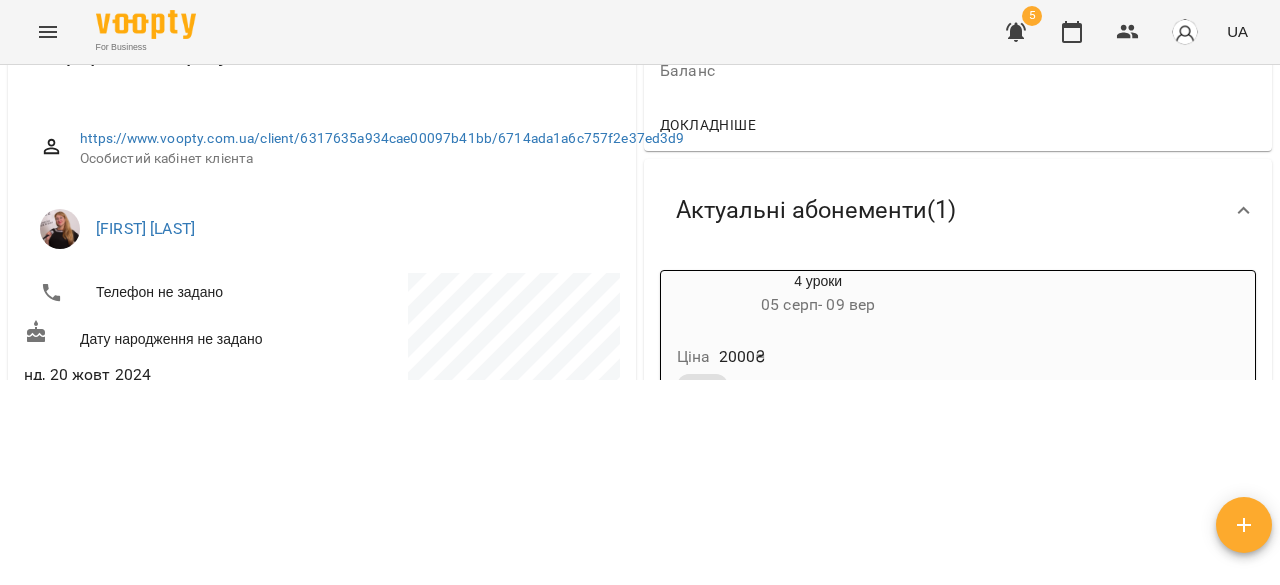 drag, startPoint x: 315, startPoint y: 425, endPoint x: 320, endPoint y: 356, distance: 69.18092 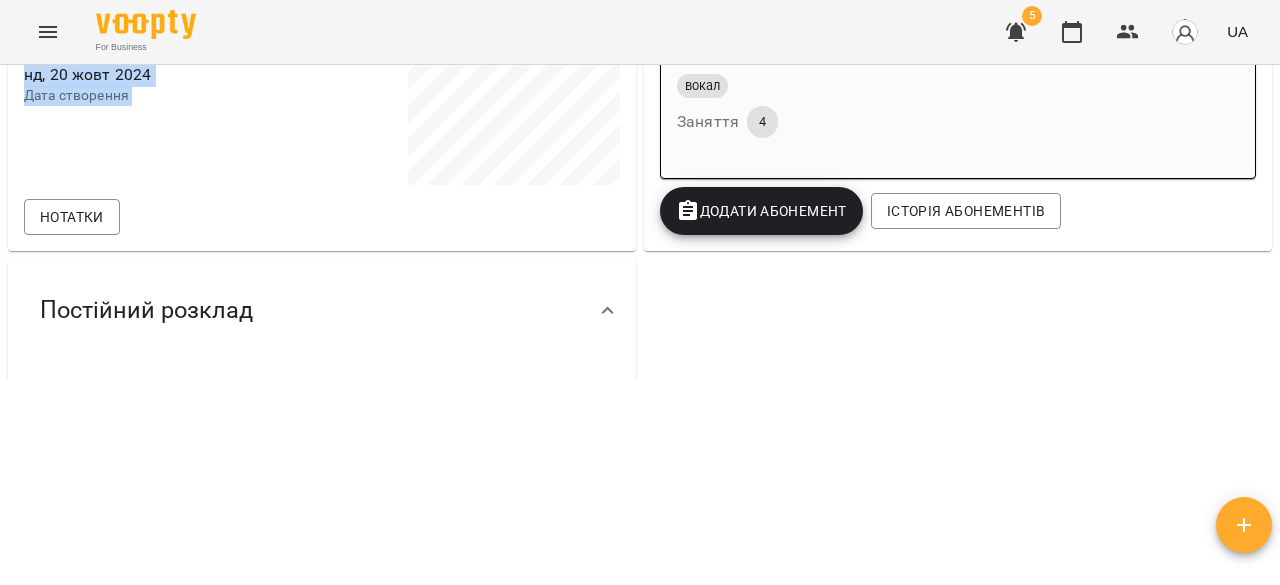 scroll, scrollTop: 0, scrollLeft: 0, axis: both 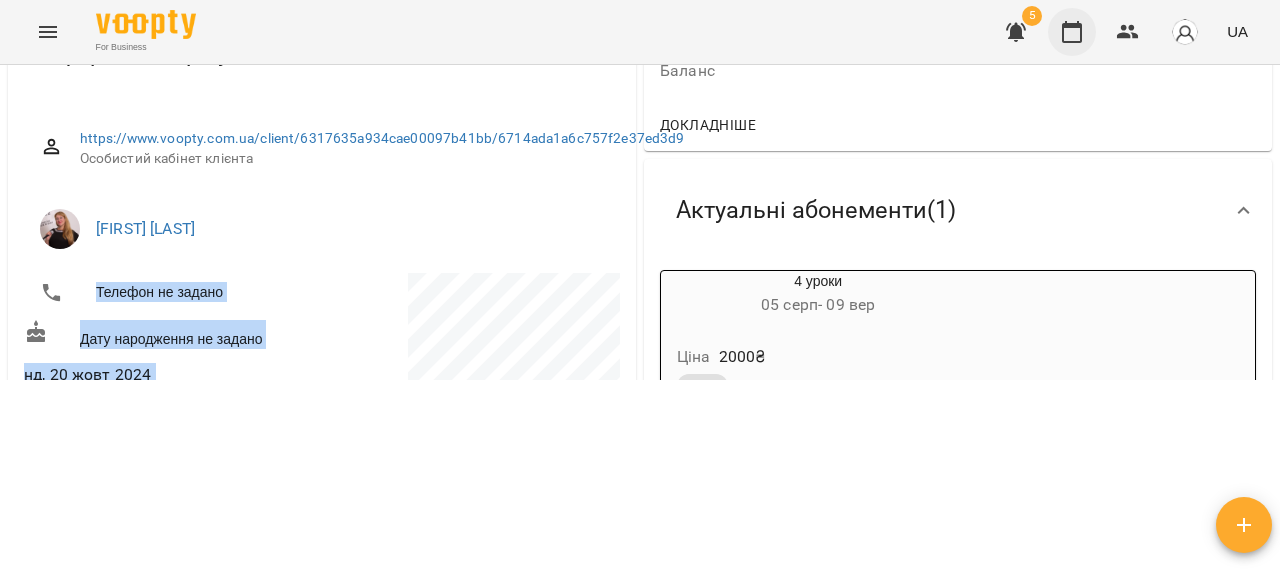 click 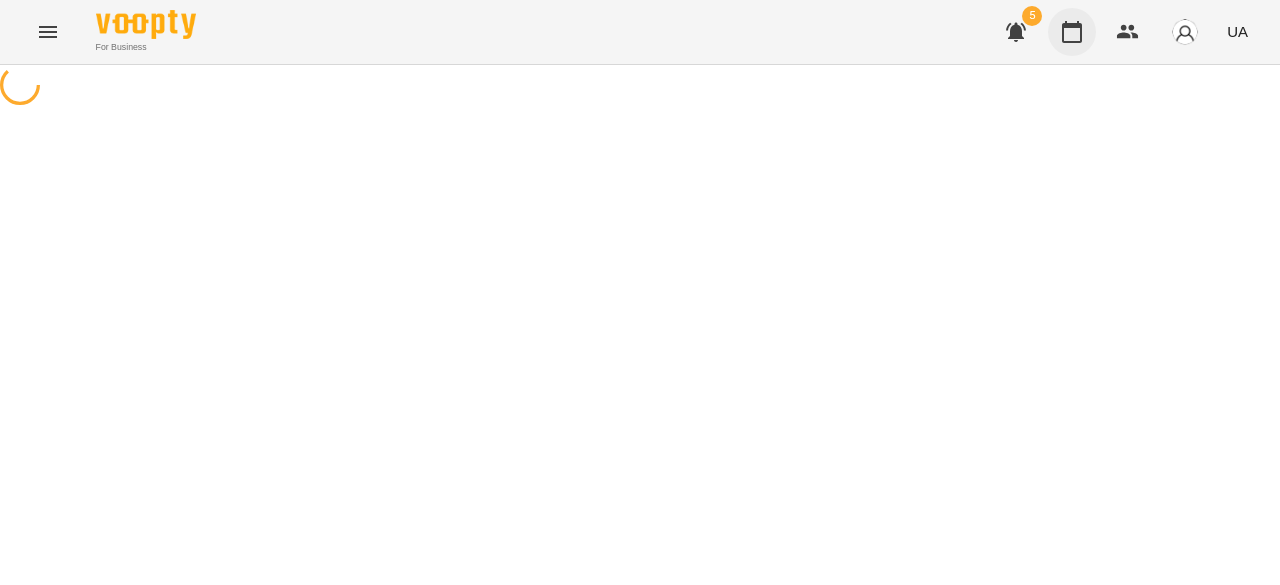 scroll, scrollTop: 0, scrollLeft: 0, axis: both 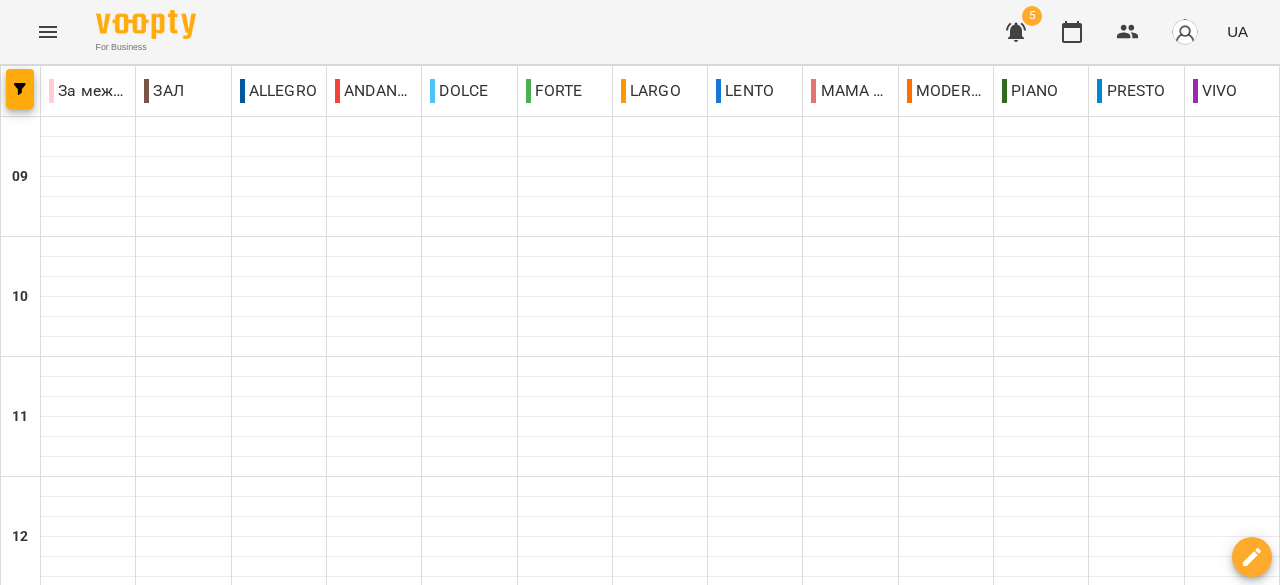 click on "вт" at bounding box center [211, 1583] 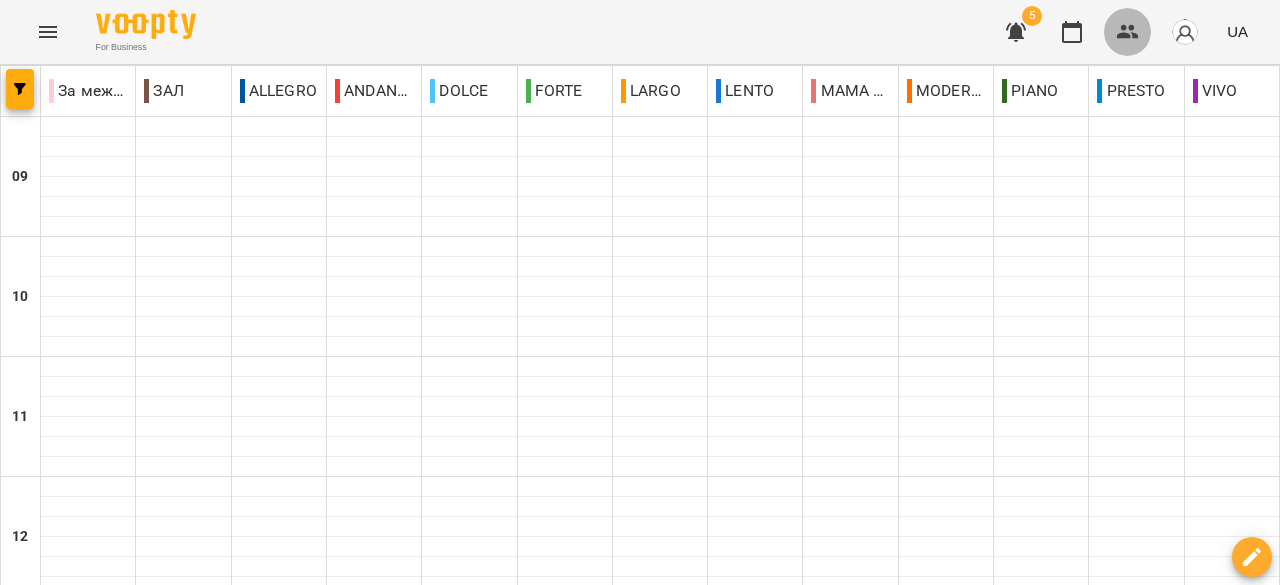 click 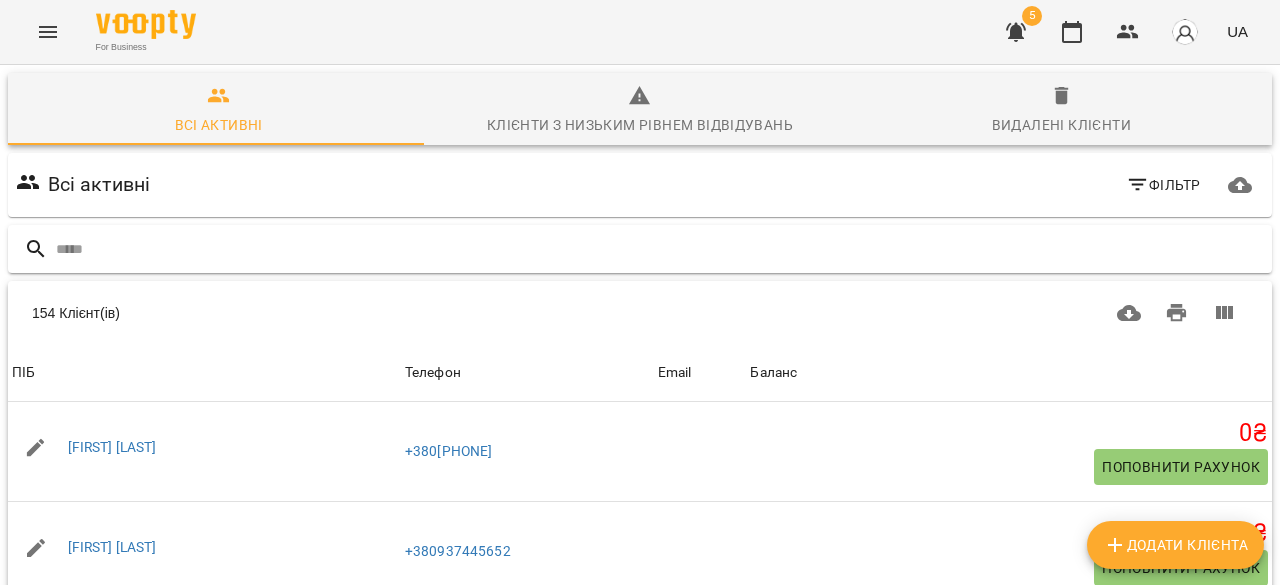 click at bounding box center [660, 249] 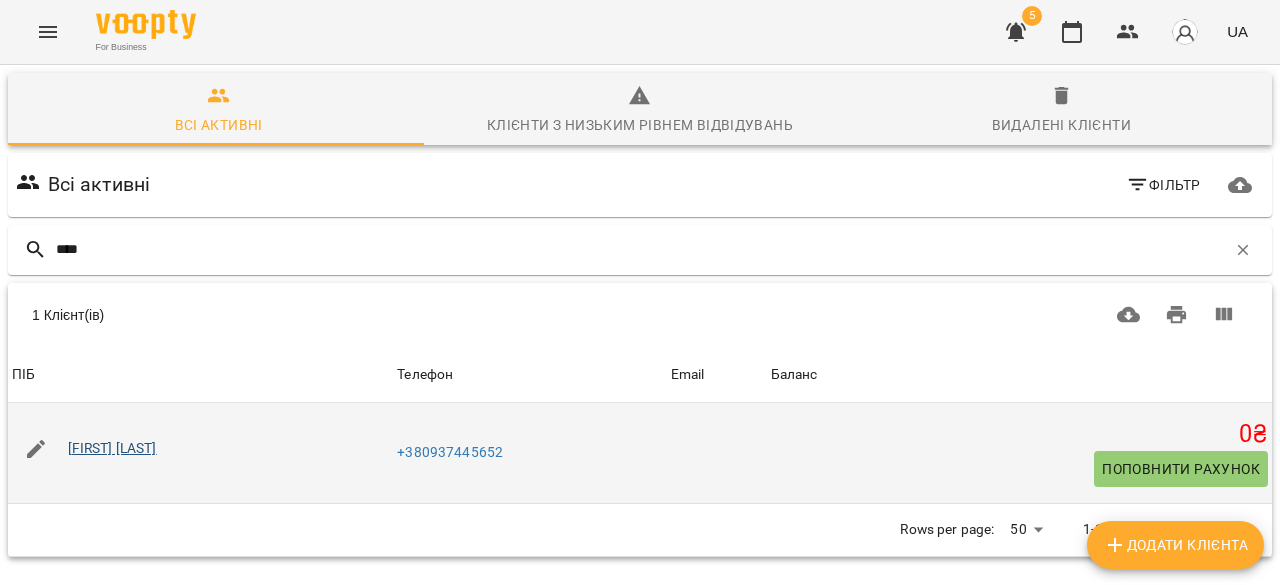 type on "****" 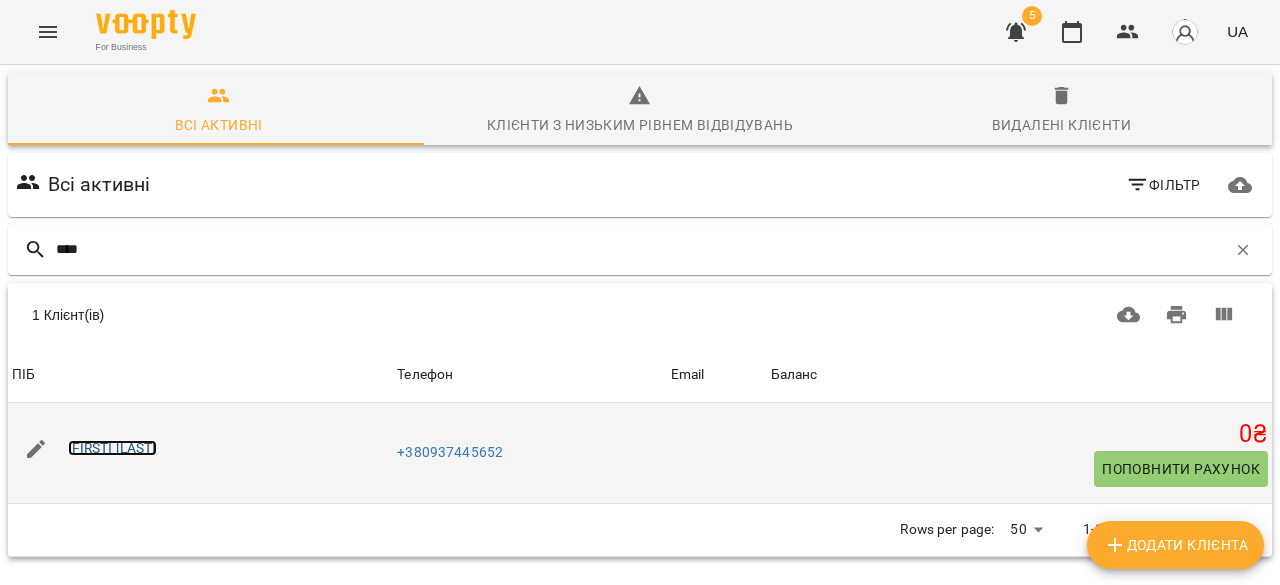 click on "[FIRST] [LAST]" at bounding box center [112, 448] 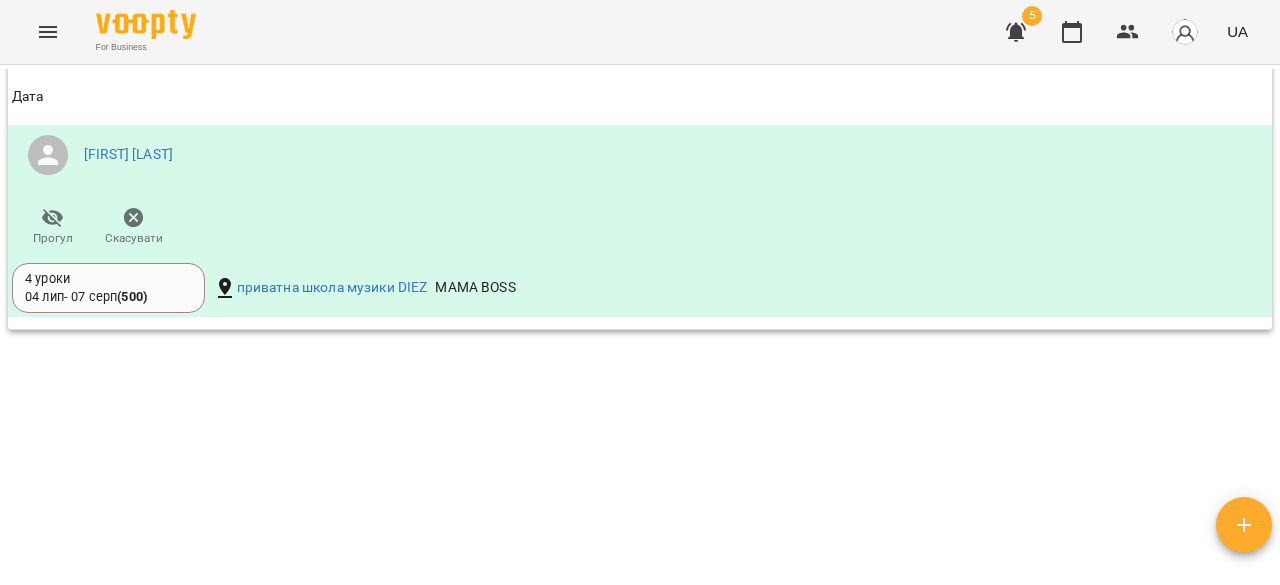 scroll, scrollTop: 1352, scrollLeft: 0, axis: vertical 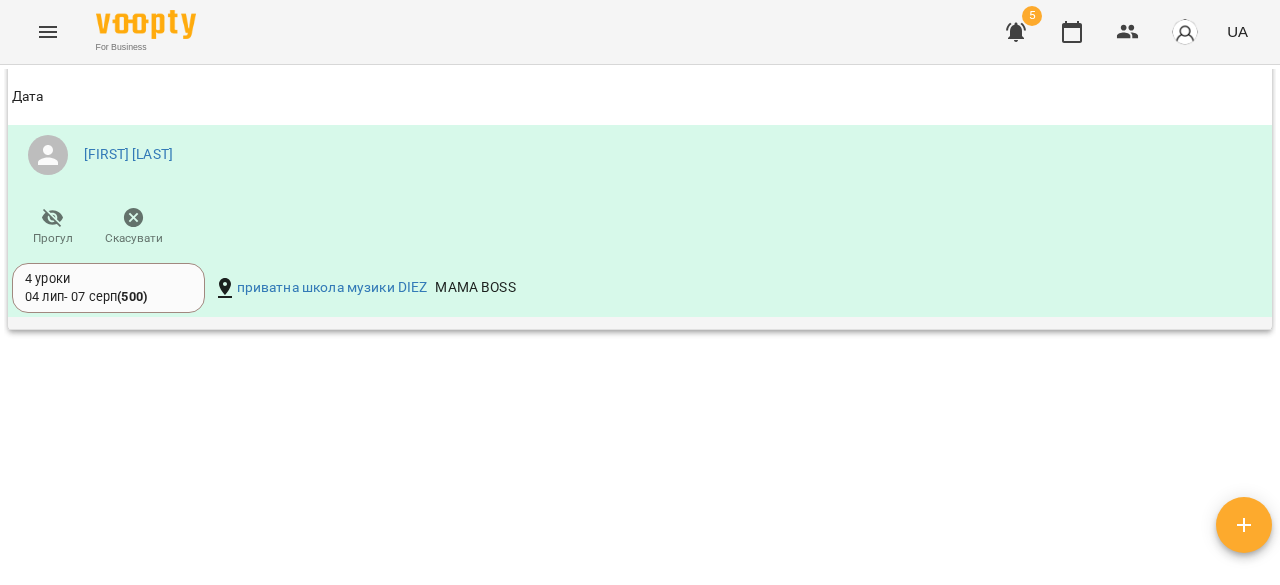click on "4 уроки" at bounding box center (108, 279) 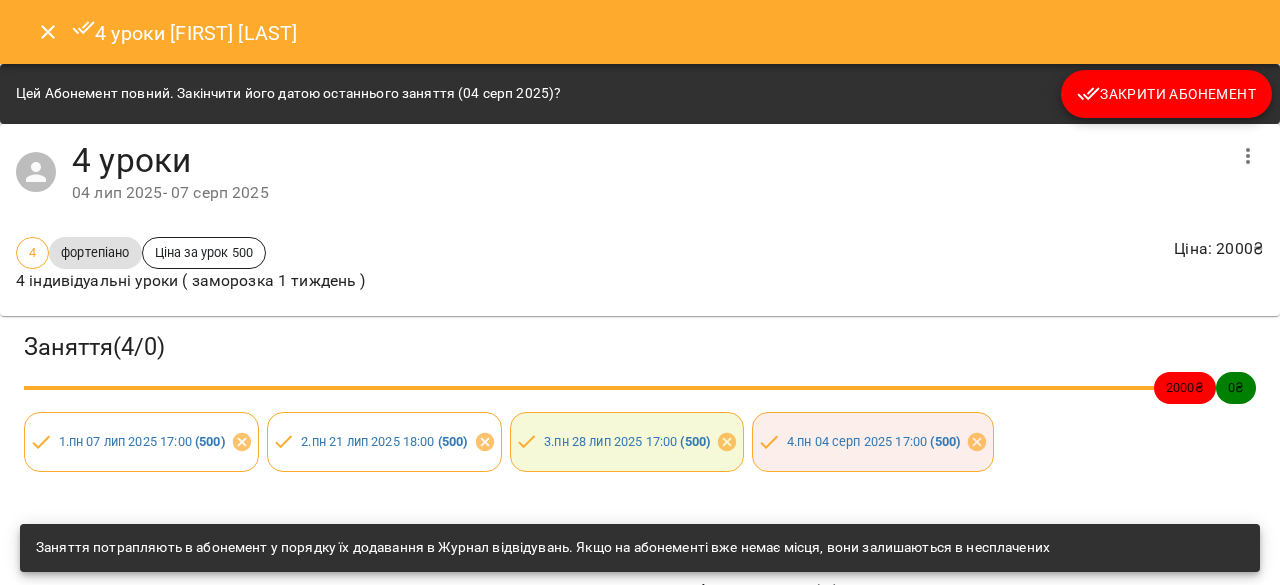 click 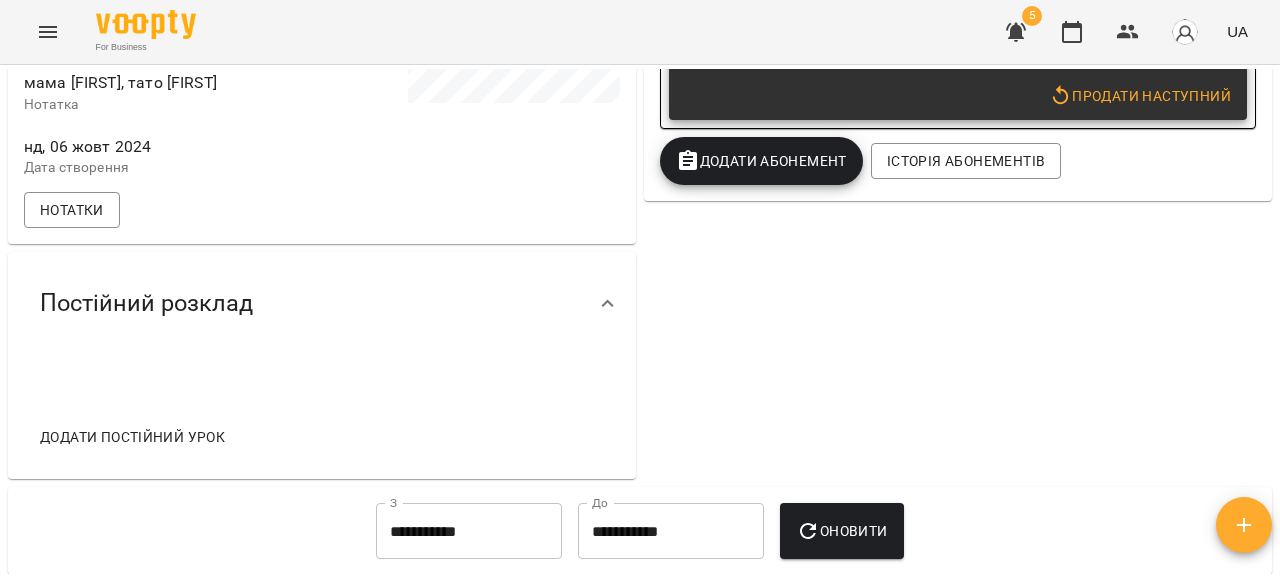 scroll, scrollTop: 439, scrollLeft: 0, axis: vertical 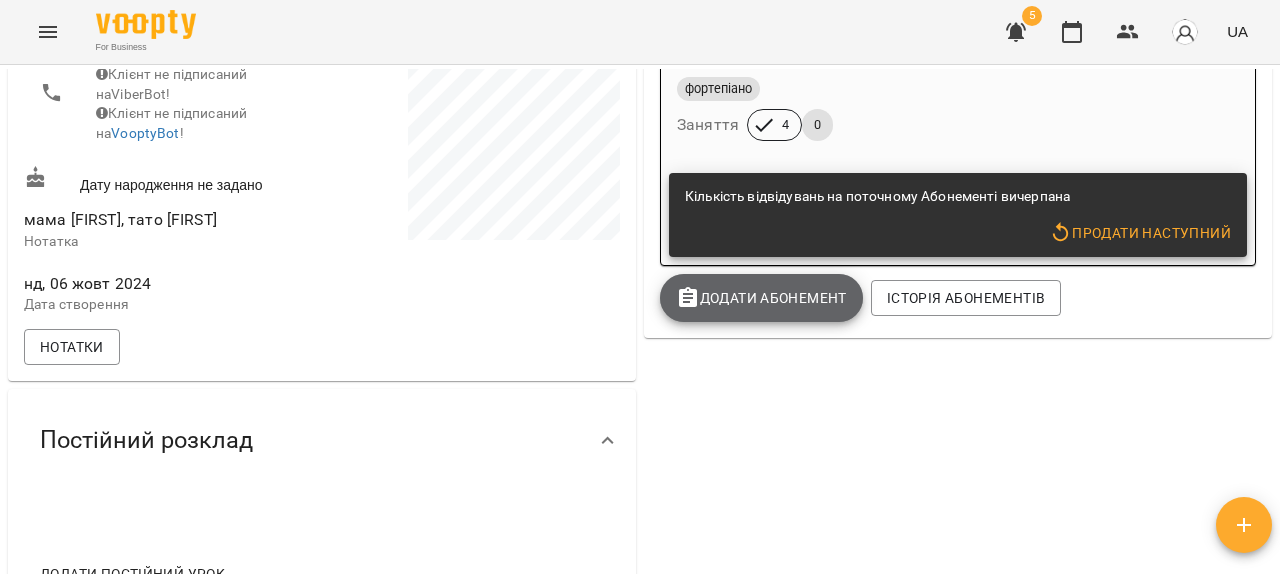 click on "Додати Абонемент" at bounding box center (761, 298) 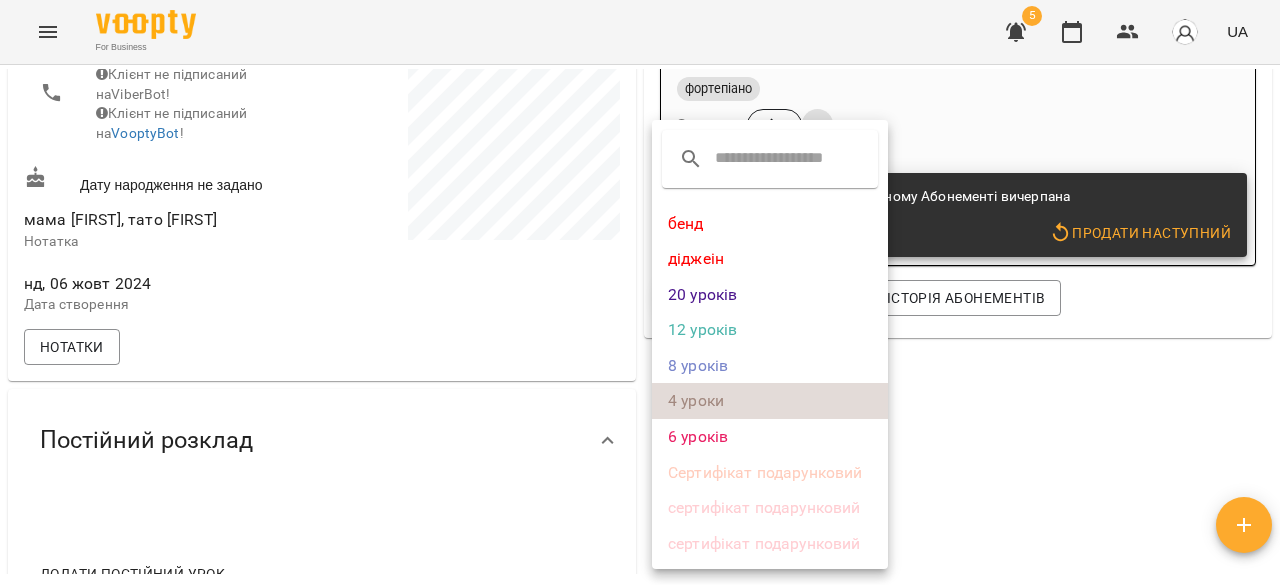 click on "4 уроки" at bounding box center (770, 401) 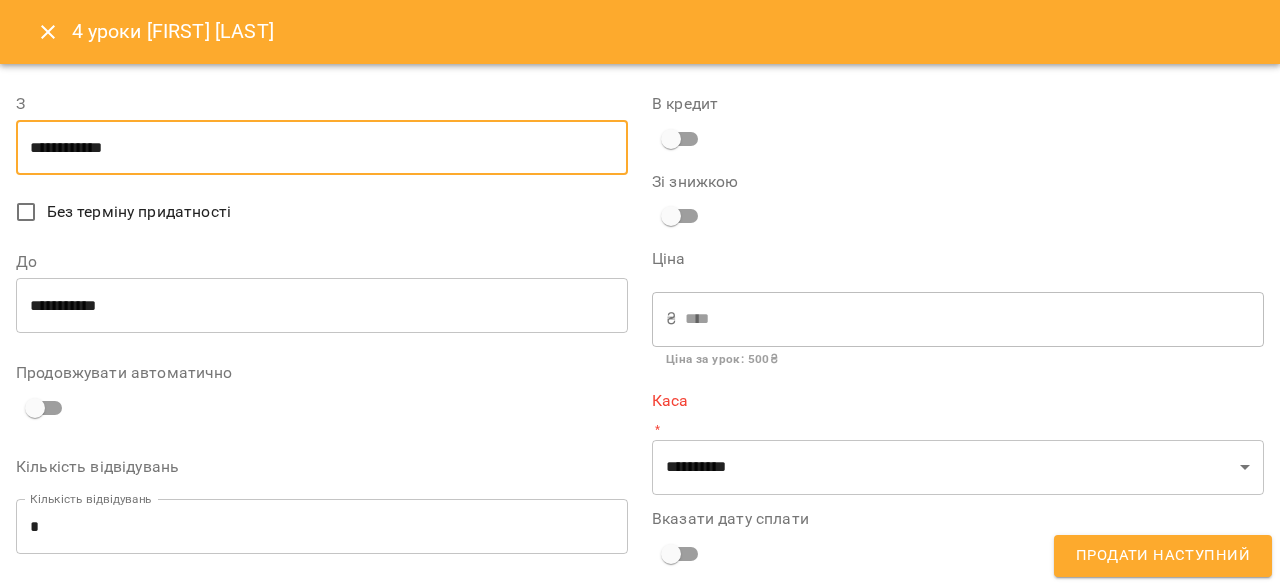 click on "**********" at bounding box center (322, 148) 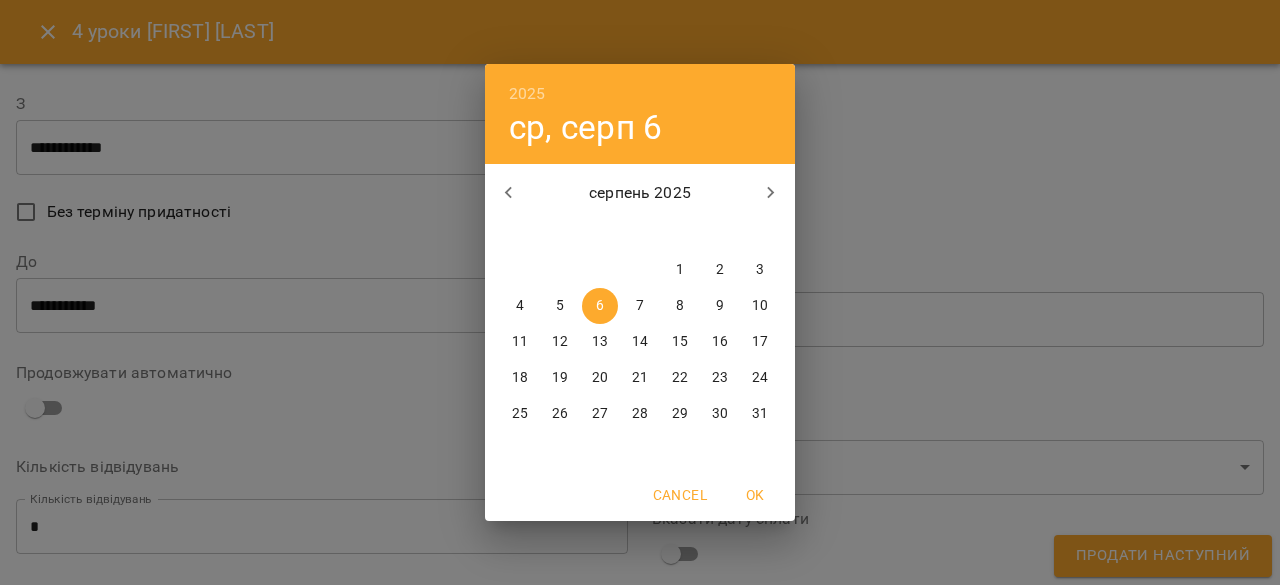 click on "5" at bounding box center (560, 306) 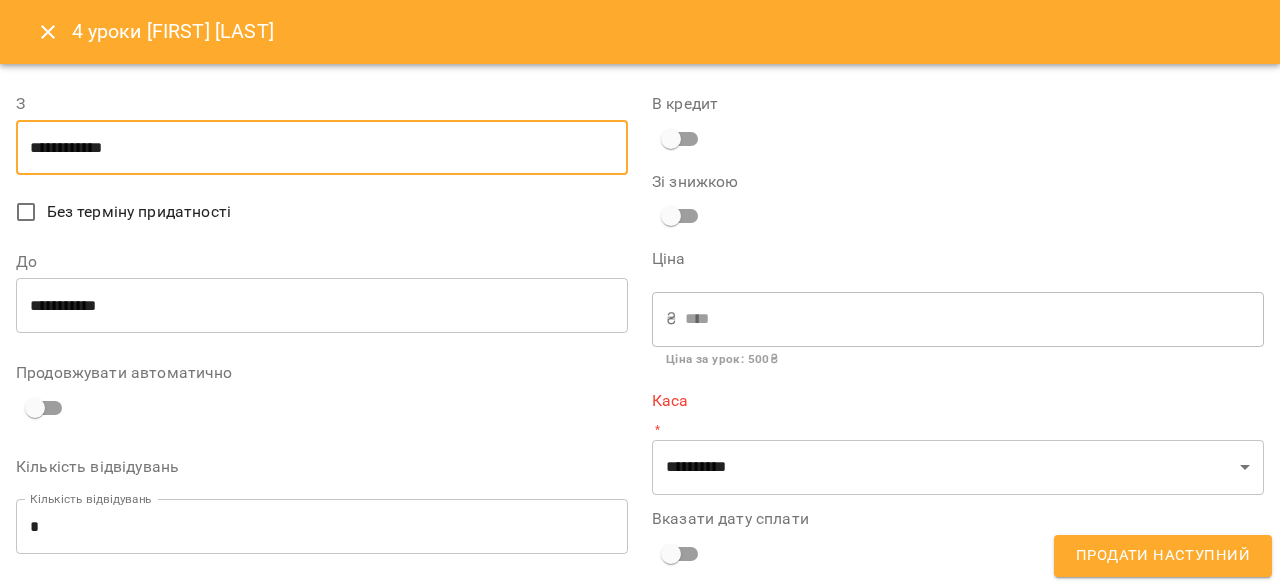 scroll, scrollTop: 198, scrollLeft: 0, axis: vertical 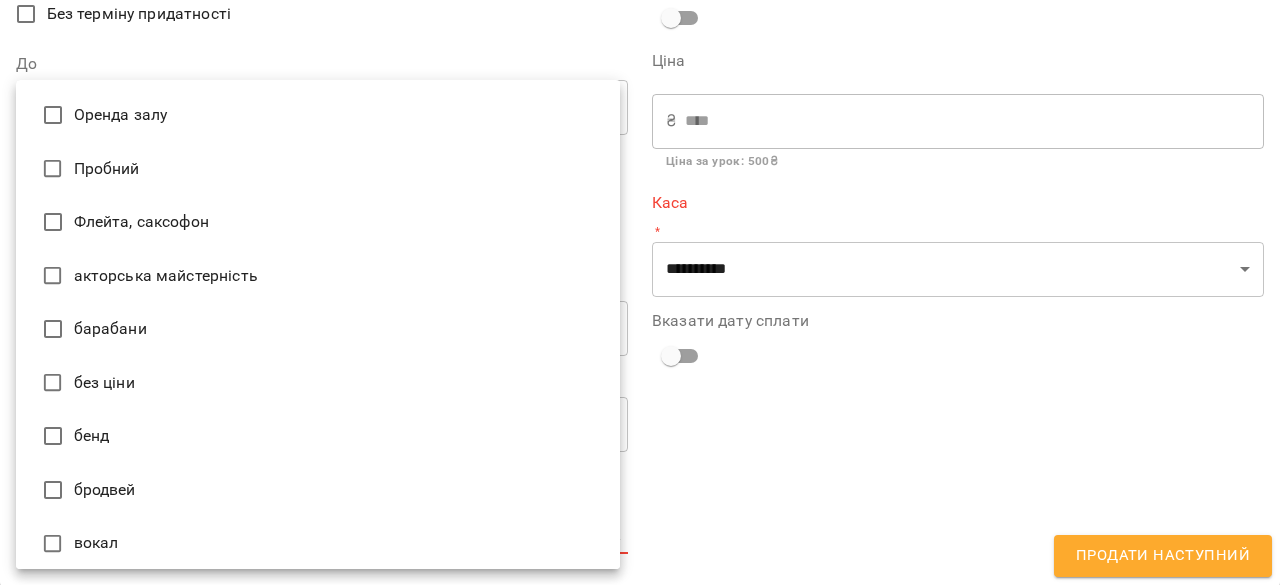 click on "For Business 5 UA Мої клієнти / [FIRST] [LAST] [FIRST] [LAST] 0 ₴ Баланс Поповнити рахунок Актуальні абонементи ( 1 ) 4 уроки 04 лип  -   07 серп Ціна 2000 ₴ фортепіано Заняття 4 0 Кількість відвідувань на поточному Абонементі вичерпана Продати наступний Додати Абонемент Історія абонементів Інформація про учня https://www.voopty.com.ua/client/6317635a934cae00097b41bb/6702d3e30f27c1e4c3f8d572 Особистий кабінет клієнта [FIRST] [LAST] +380[PHONE] Клієнт не підписаний на  ViberBot! Клієнт не підписаний на  VooptyBot ! Дату народження не задано мама [FIRST], тато [FIRST] Нотатка нд, 06 жовт 2024" at bounding box center (640, 325) 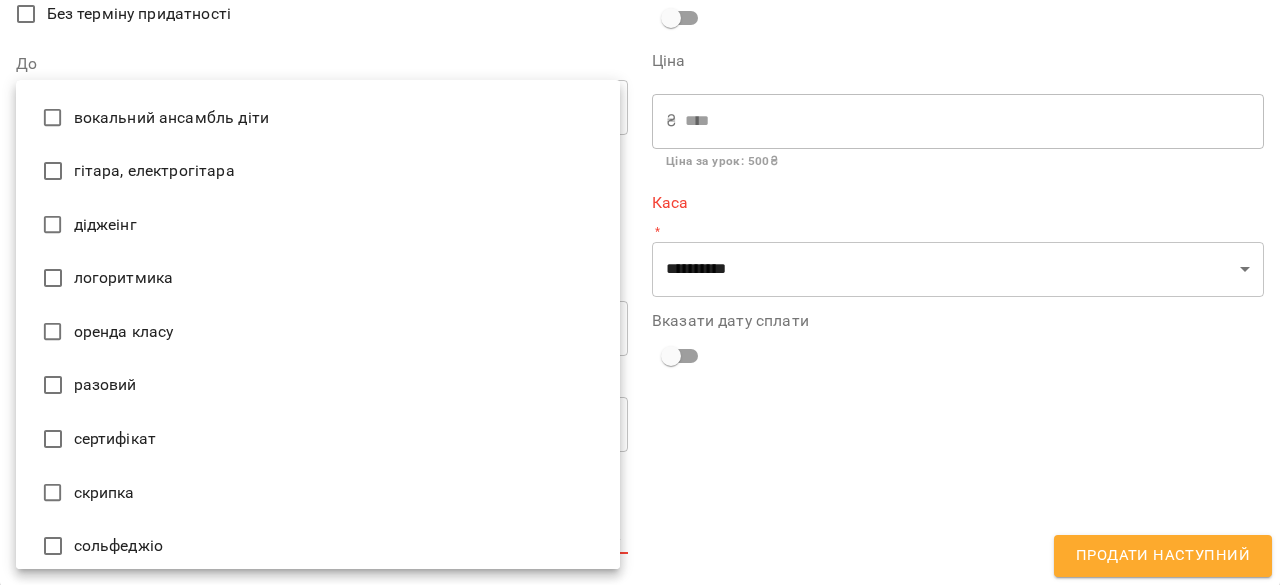 scroll, scrollTop: 651, scrollLeft: 0, axis: vertical 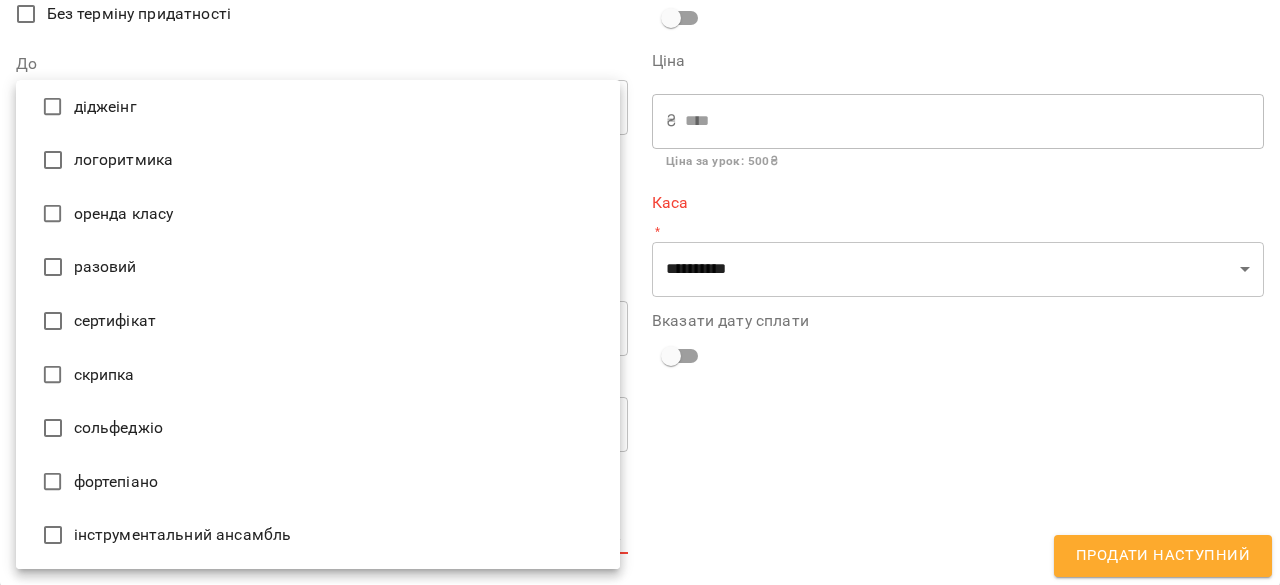 type on "**********" 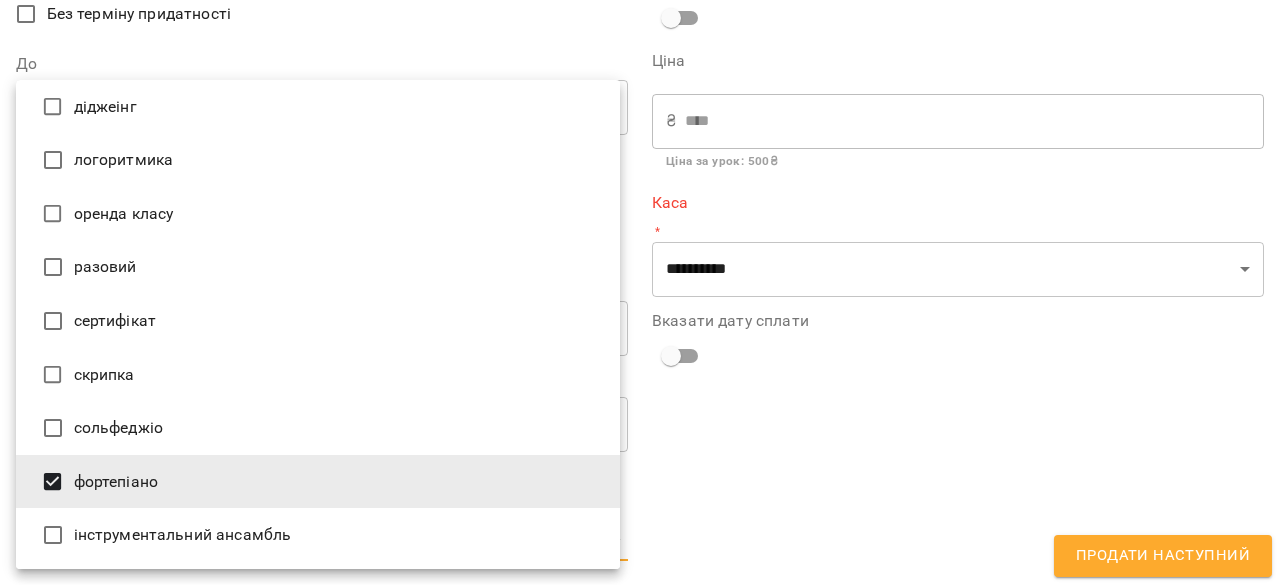 click at bounding box center (640, 292) 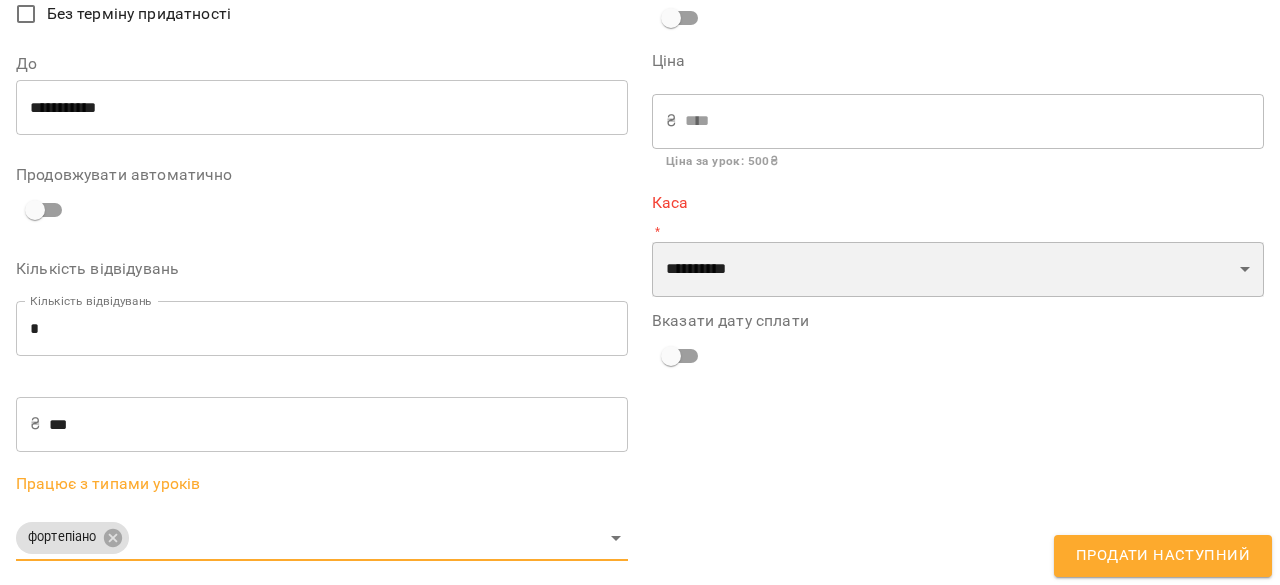 click on "**********" at bounding box center [958, 270] 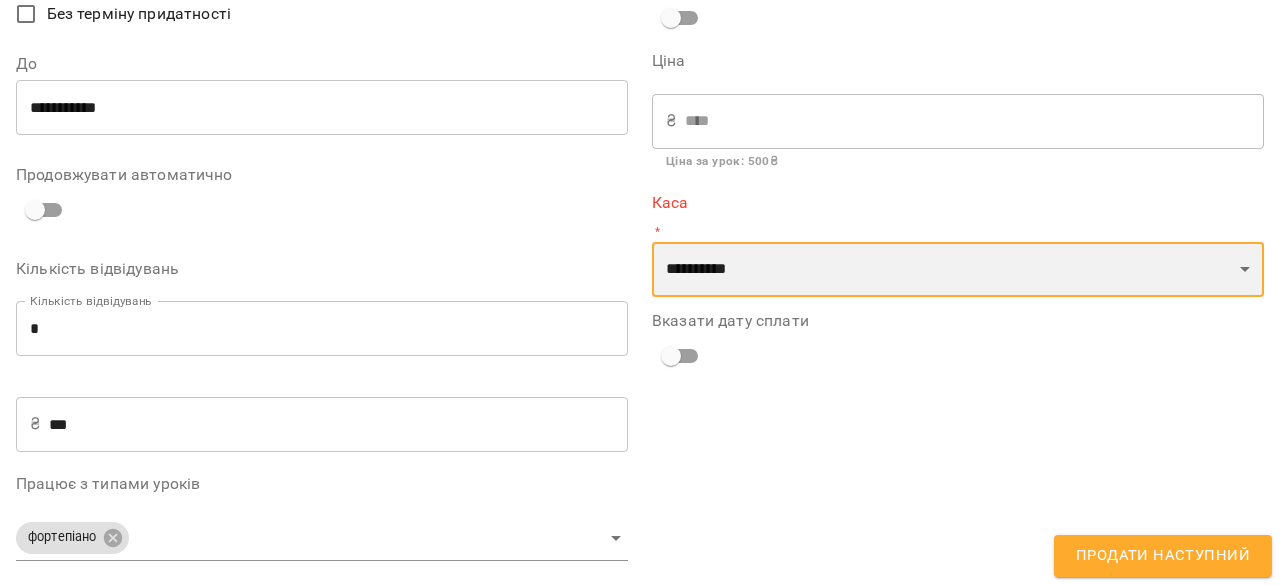 select on "****" 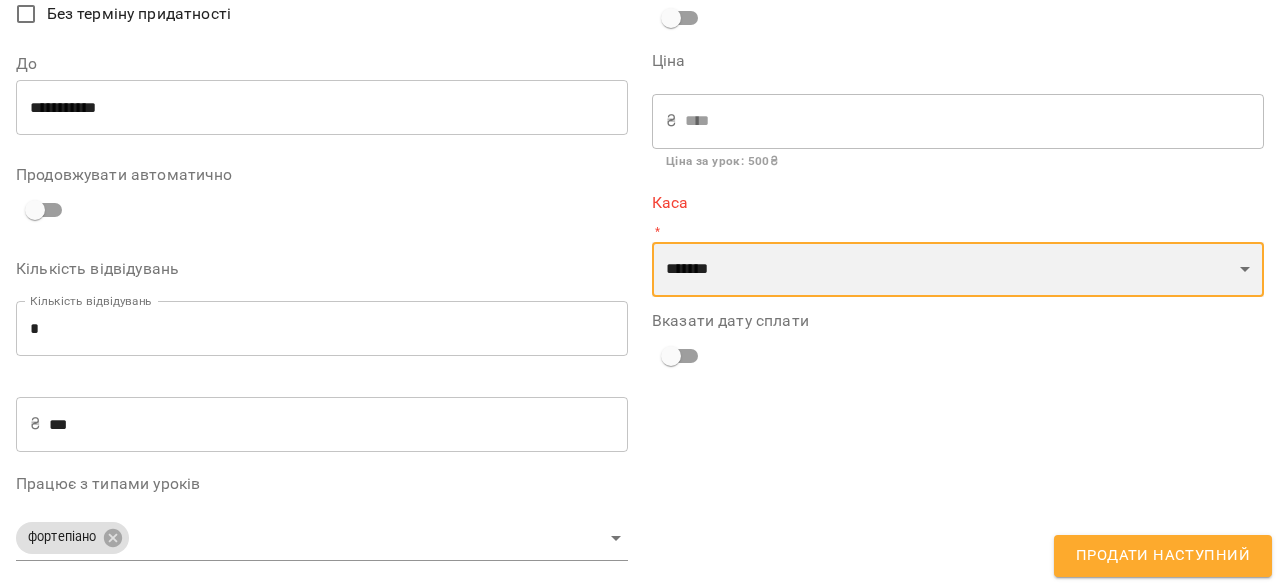 click on "**********" at bounding box center (958, 270) 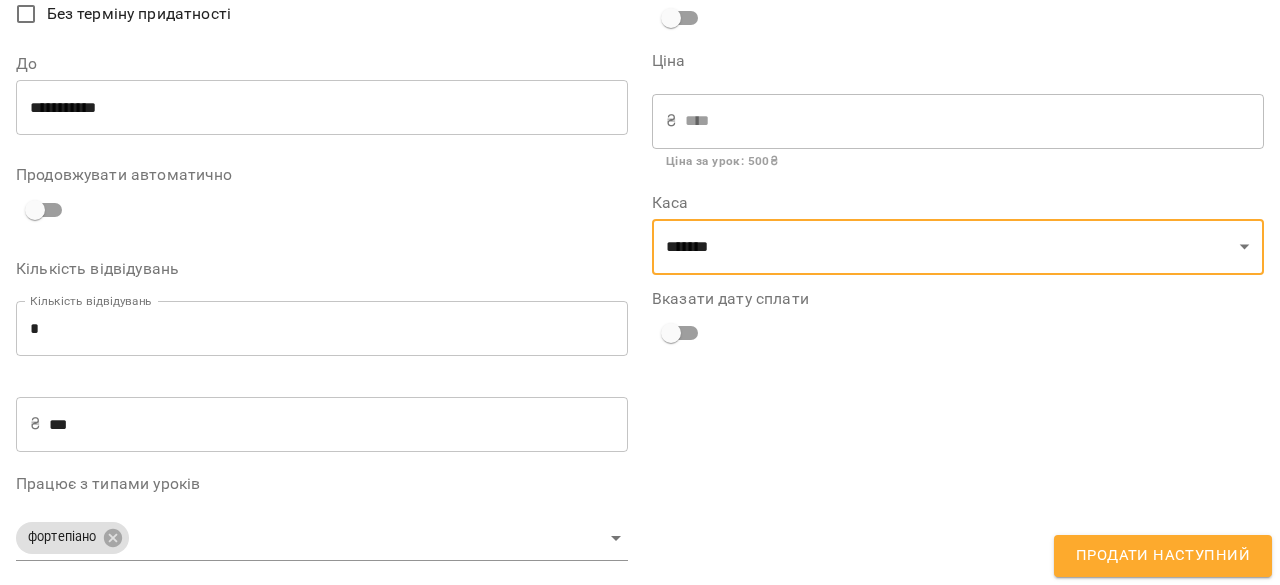 click on "Продати наступний" at bounding box center [1163, 556] 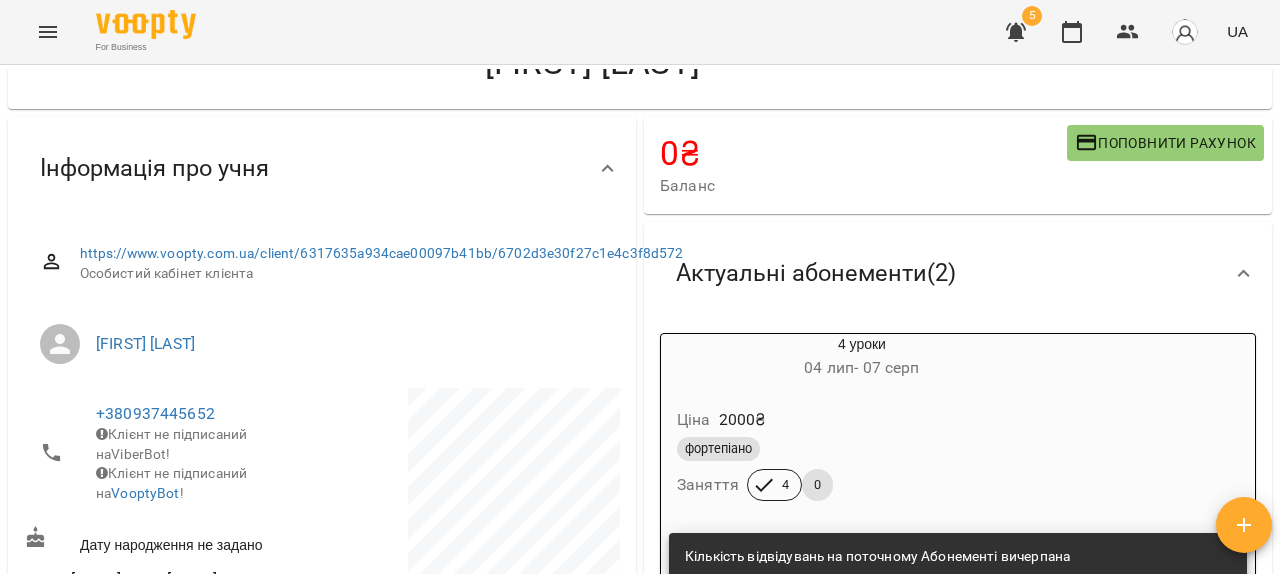 scroll, scrollTop: 39, scrollLeft: 0, axis: vertical 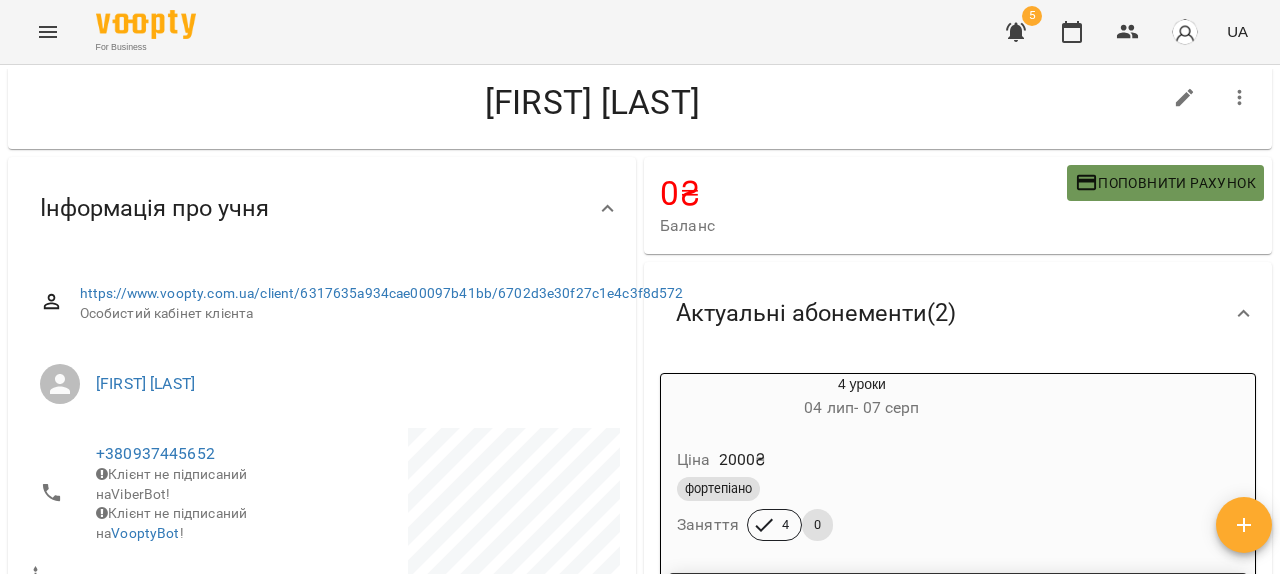 click on "Поповнити рахунок" at bounding box center (1165, 183) 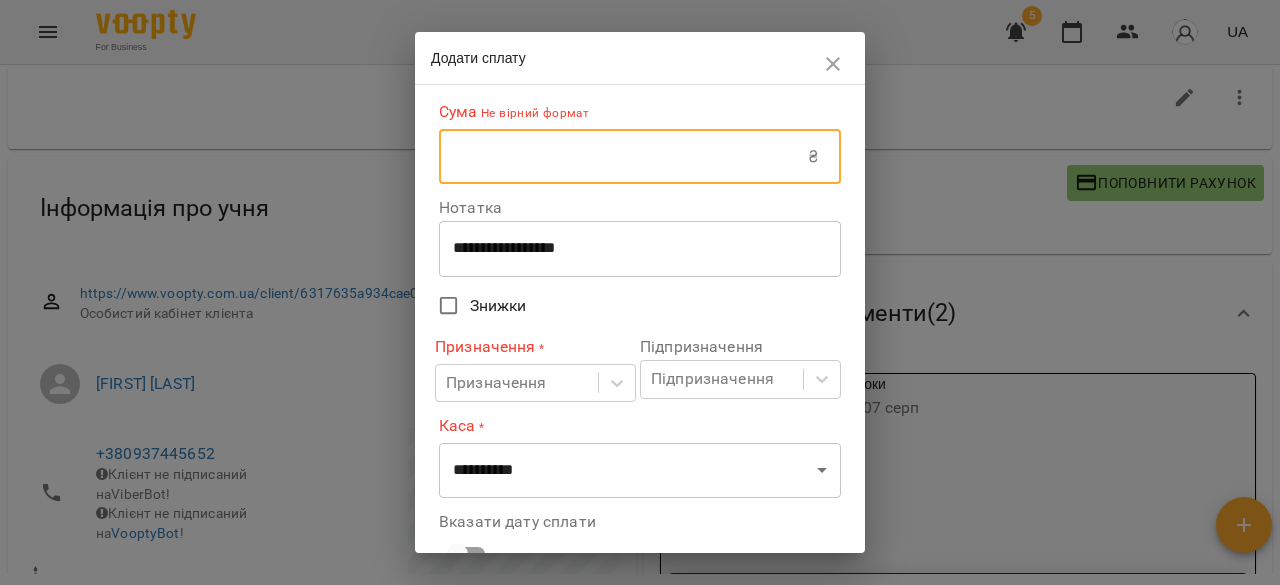 click at bounding box center (623, 157) 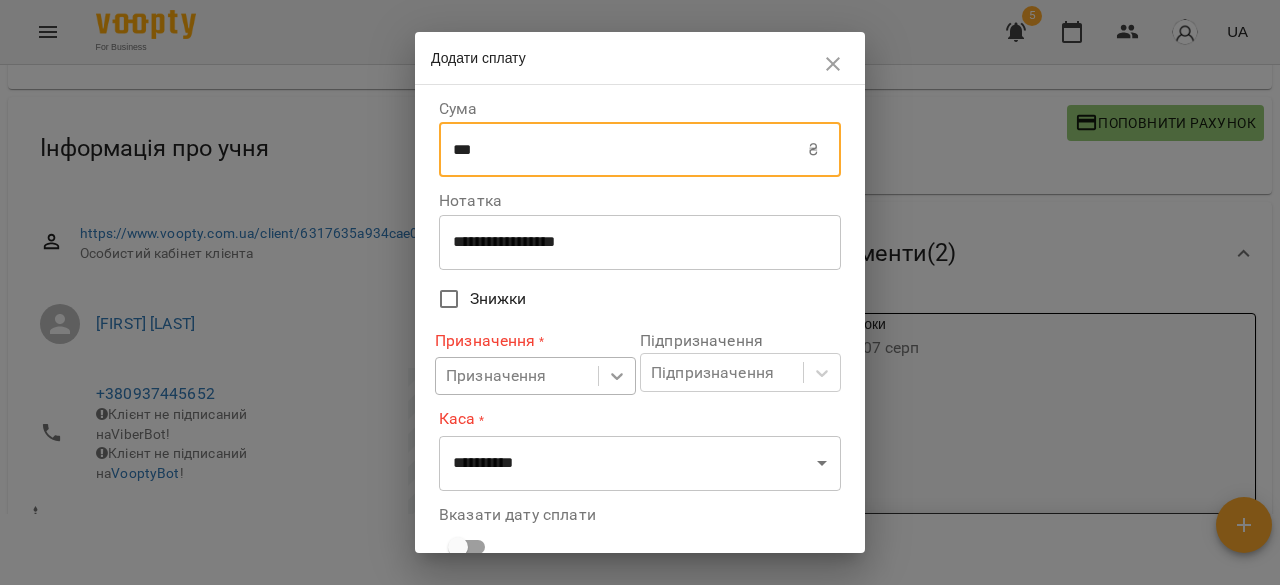 click on "For Business 5 UA Мої клієнти / [FIRST] [LAST] [FIRST] [LAST] 0 ₴ Баланс Поповнити рахунок Актуальні абонементи ( 2 ) 4 уроки 04 лип  -   07 серп Ціна 2000 ₴ фортепіано Заняття 4 0 Кількість відвідувань на поточному Абонементі вичерпана Продати наступний 4 уроки 05 серп  -   09 вер Ціна 2000 ₴ фортепіано Заняття 4 Додати Абонемент Історія абонементів Інформація про учня https://www.voopty.com.ua/client/6317635a934cae00097b41bb/6702d3e30f27c1e4c3f8d572 Особистий кабінет клієнта [FIRST] [LAST] +380[PHONE] Клієнт не підписаний на  ViberBot! Клієнт не підписаний на  VooptyBot ! Нотатка Нотатки З" at bounding box center [640, 265] 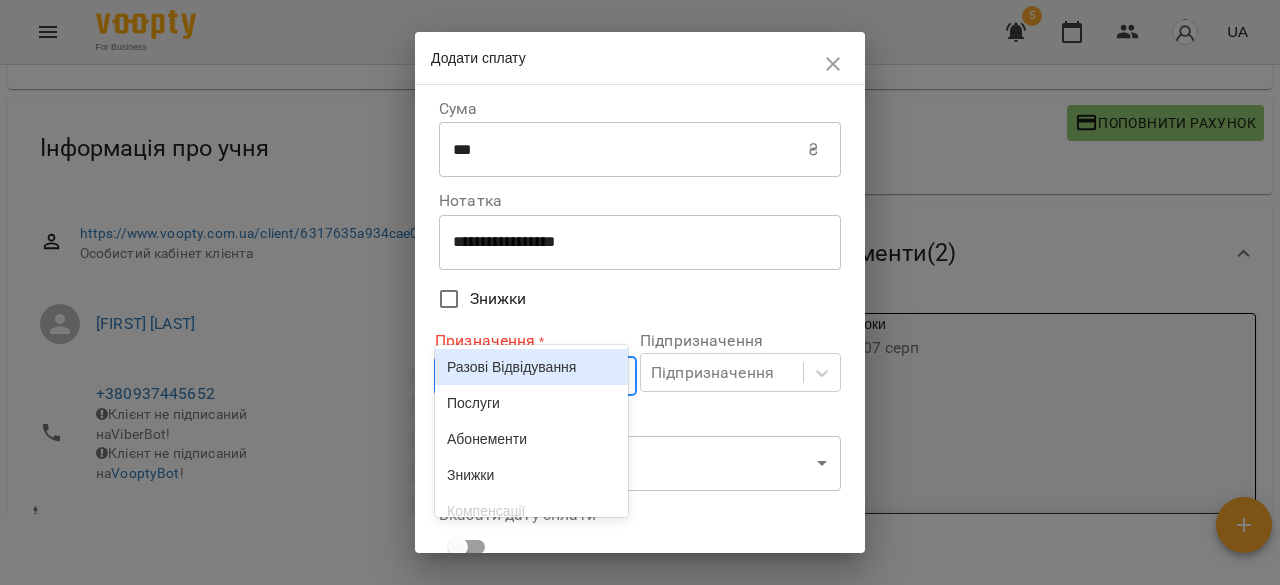 scroll, scrollTop: 69, scrollLeft: 0, axis: vertical 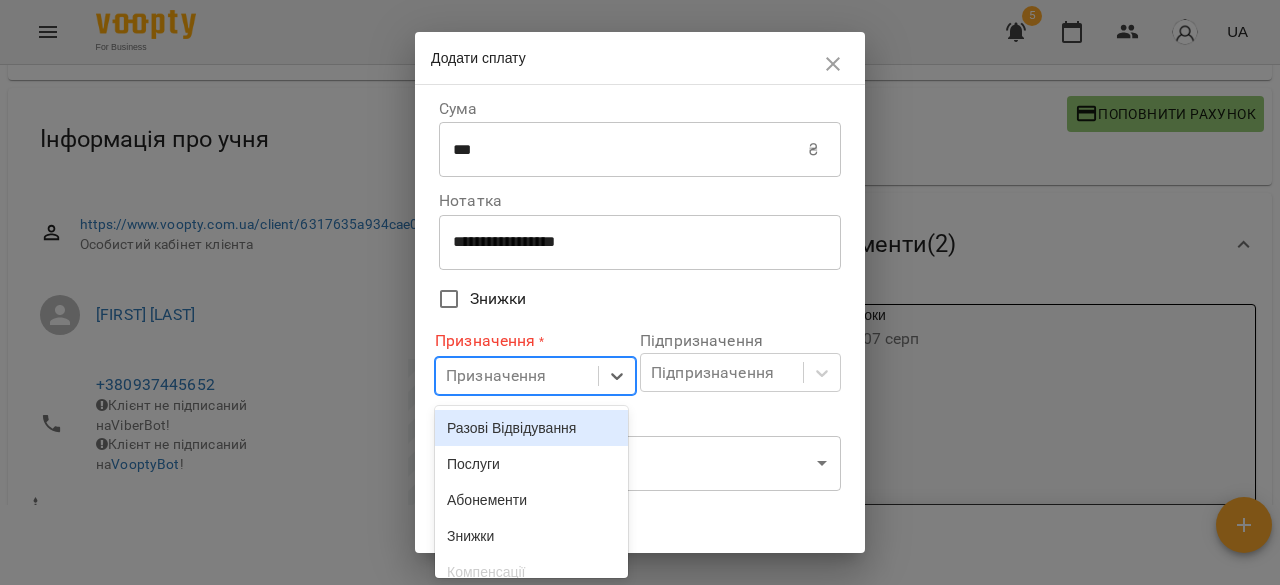 click on "Разові Відвідування" at bounding box center [531, 428] 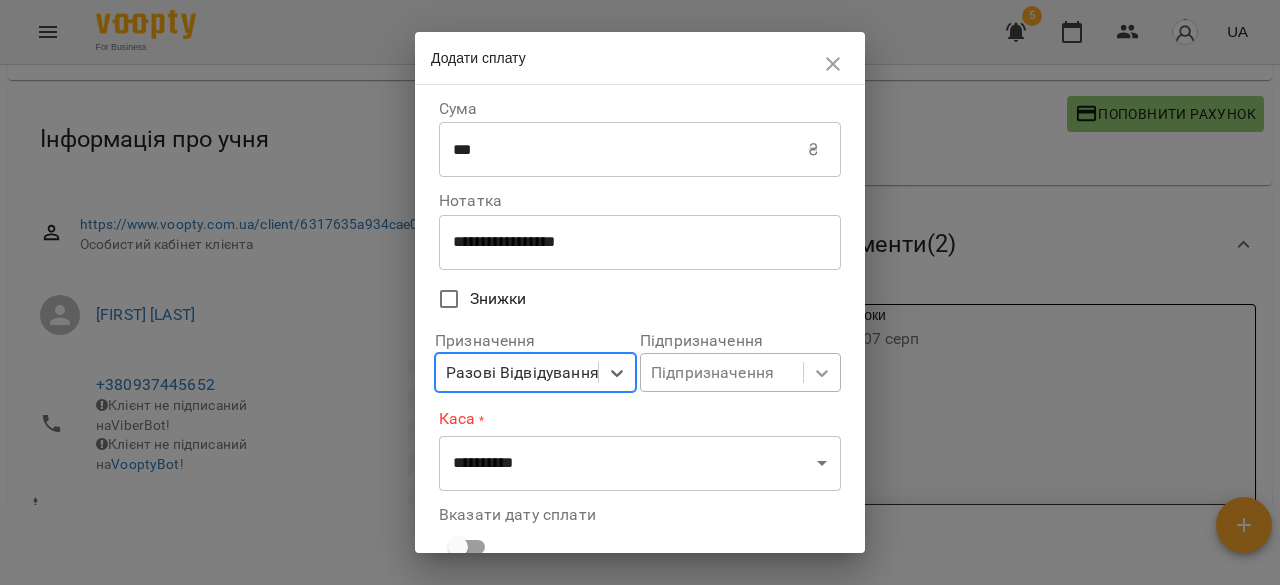 scroll, scrollTop: 194, scrollLeft: 0, axis: vertical 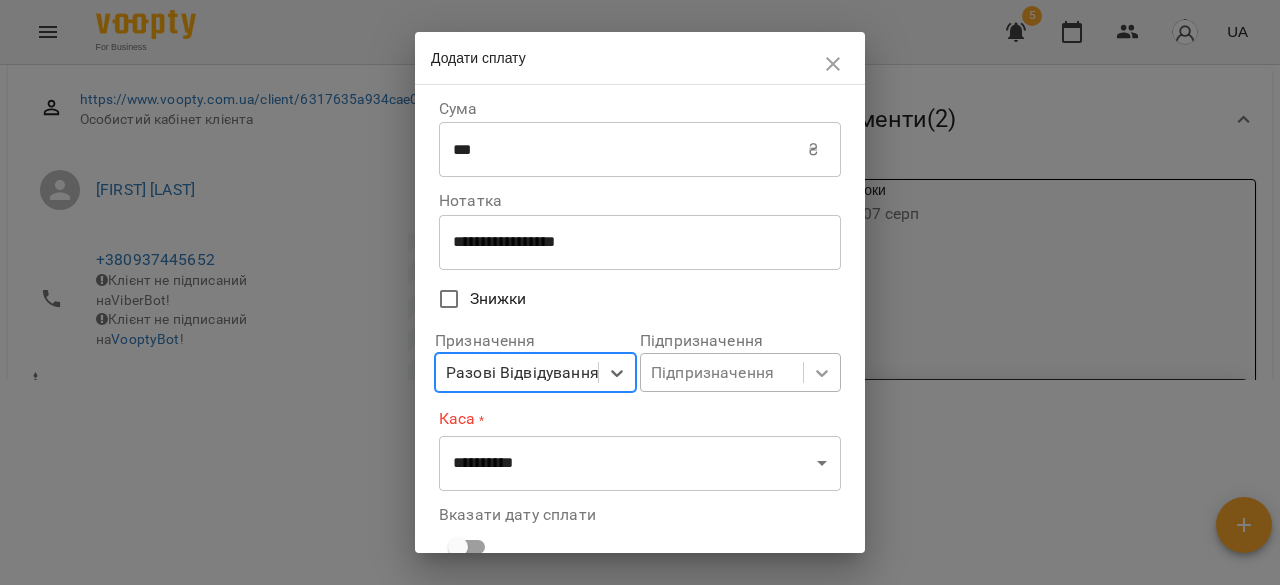 click on "For Business 5 UA Мої клієнти / [FIRST] [LAST] [FIRST] [LAST] 0 ₴ Баланс Поповнити рахунок Актуальні абонементи ( 2 ) 4 уроки 04 лип  -   07 серп Ціна 2000 ₴ фортепіано Заняття 4 0 Кількість відвідувань на поточному Абонементі вичерпана Продати наступний 4 уроки 05 серп  -   09 вер Ціна 2000 ₴ фортепіано Заняття 4 Додати Абонемент Історія абонементів Інформація про учня https://www.voopty.com.ua/client/6317635a934cae00097b41bb/6702d3e30f27c1e4c3f8d572 Особистий кабінет клієнта [FIRST] [LAST] +380[PHONE] Клієнт не підписаний на  ViberBot! Клієнт не підписаний на  VooptyBot ! Нотатка Нотатки З" at bounding box center (640, 131) 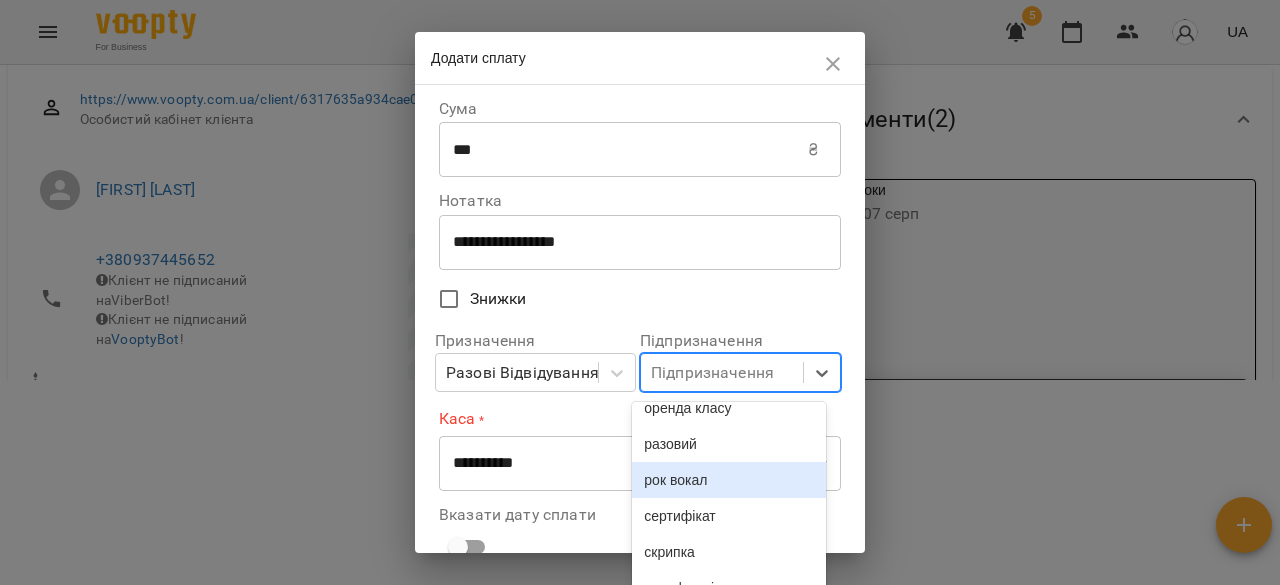 scroll, scrollTop: 988, scrollLeft: 0, axis: vertical 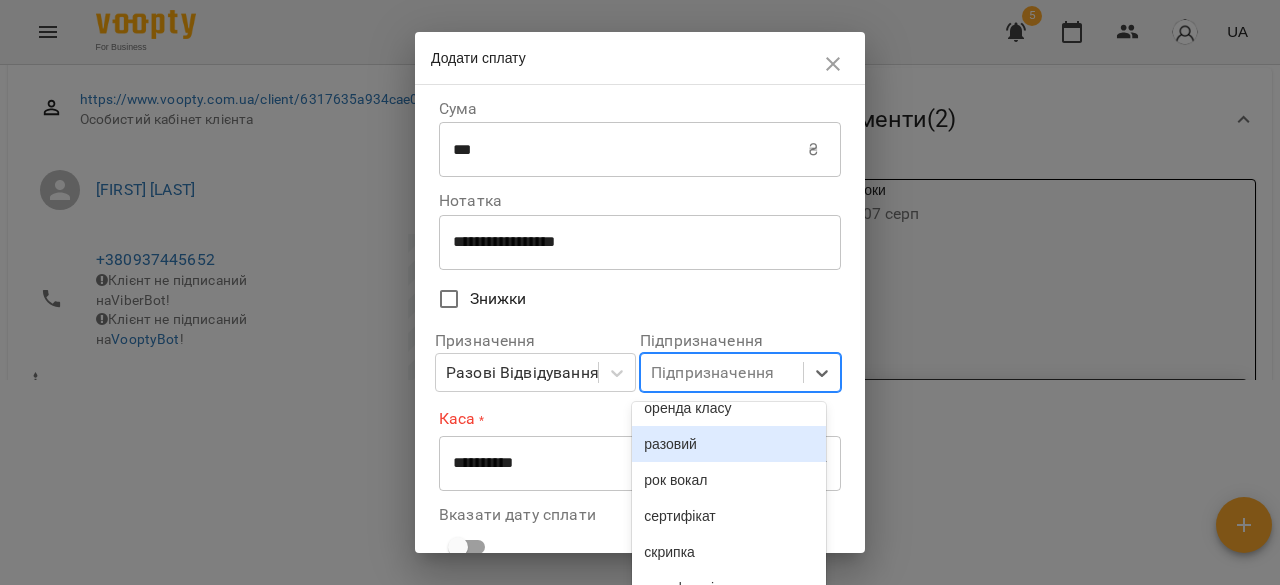 click on "разовий" at bounding box center (728, 444) 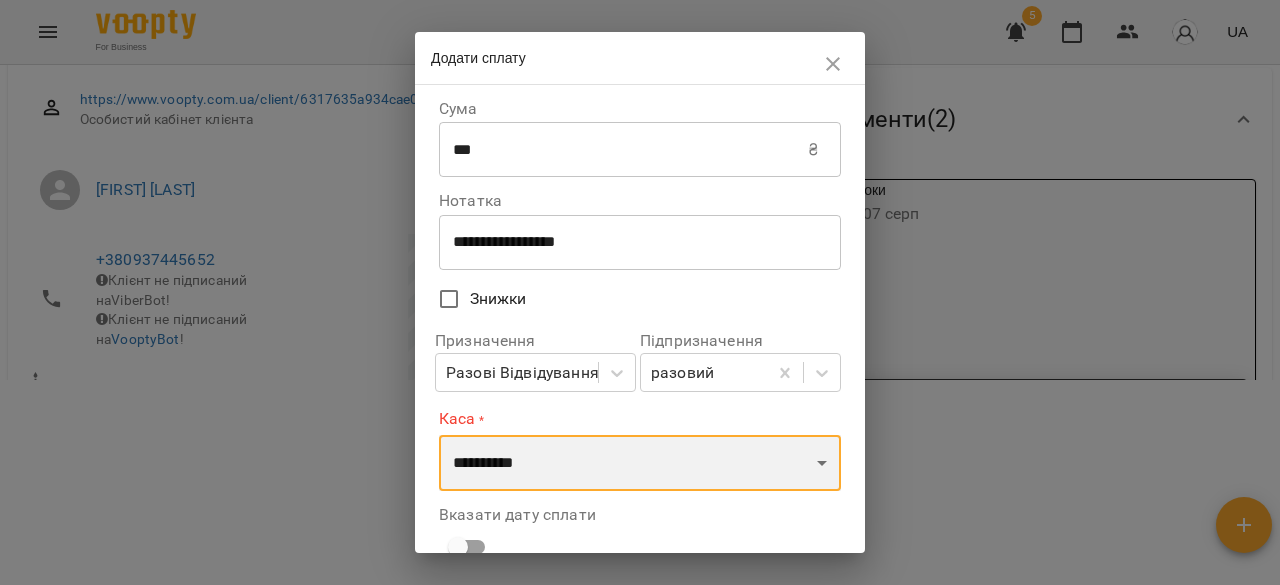 click on "**********" at bounding box center [640, 463] 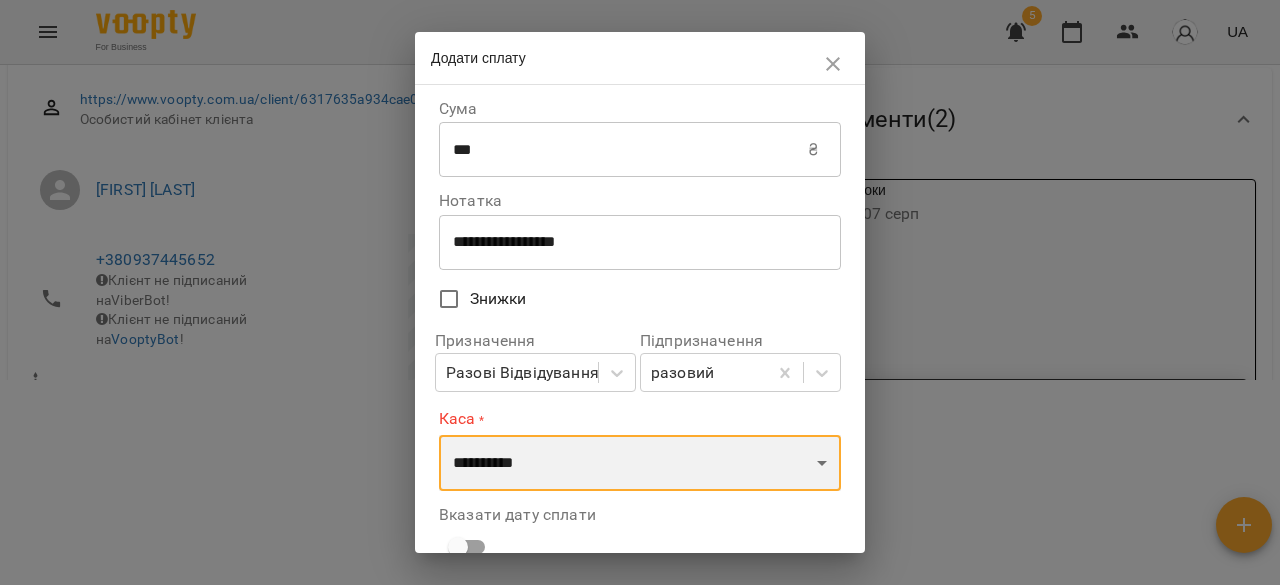 select on "****" 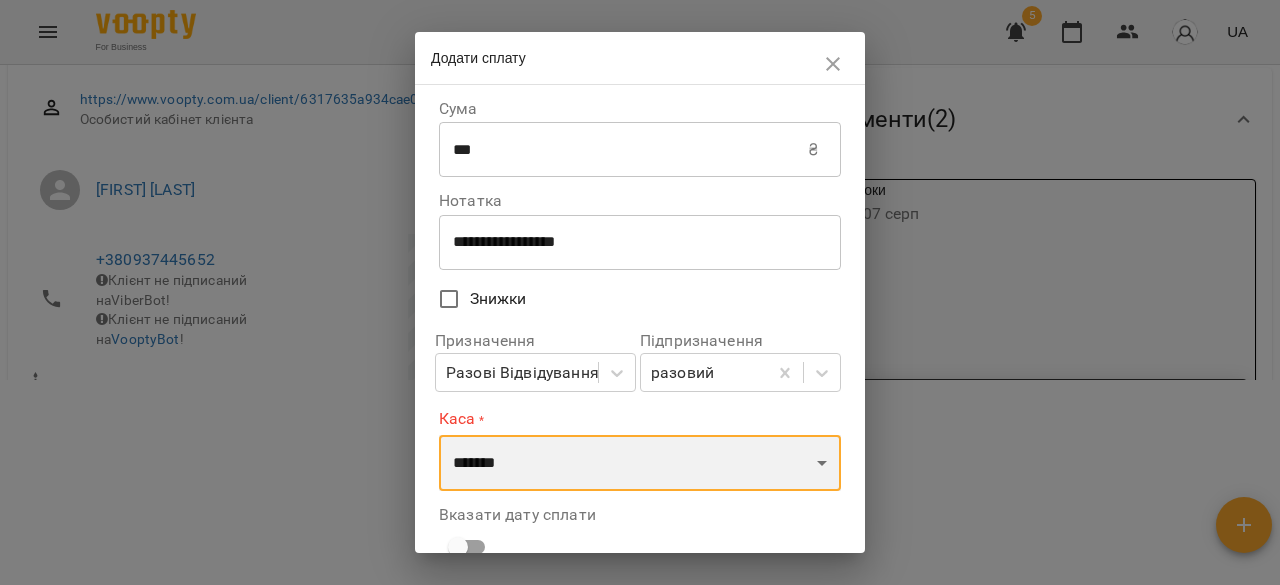 click on "**********" at bounding box center [640, 463] 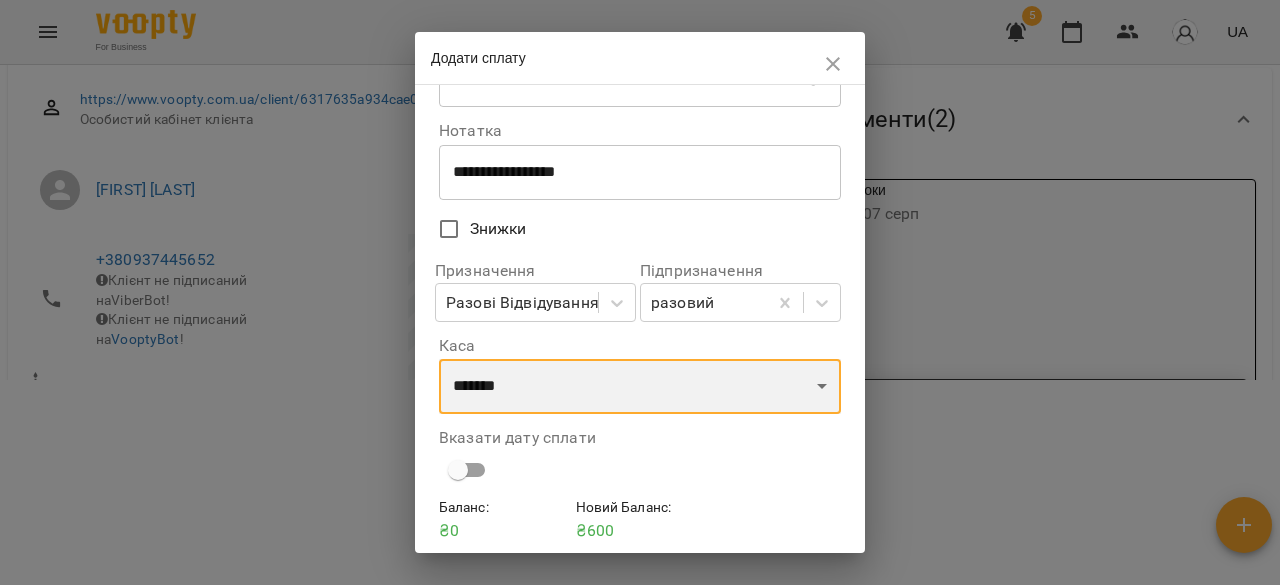 scroll, scrollTop: 144, scrollLeft: 0, axis: vertical 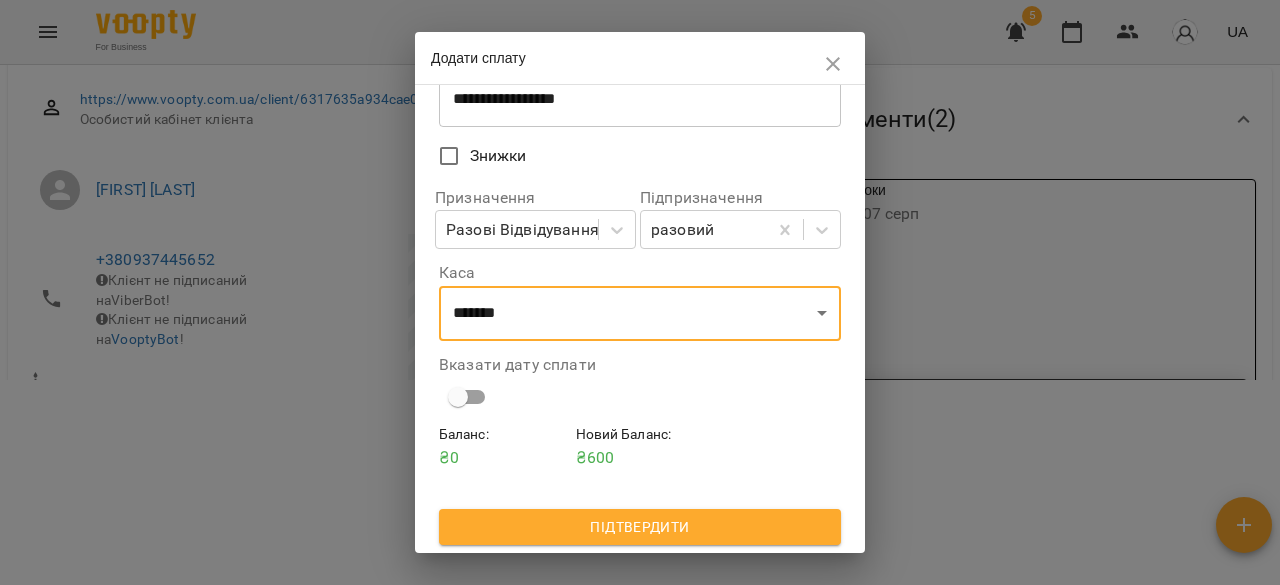 click on "Підтвердити" at bounding box center (640, 527) 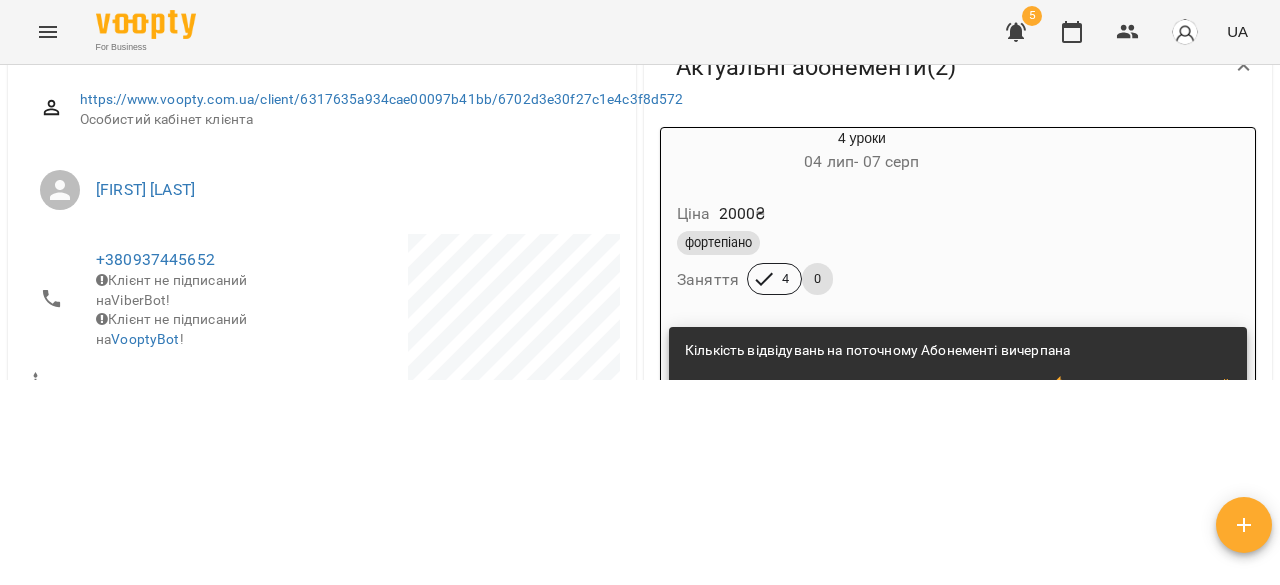 scroll, scrollTop: 164, scrollLeft: 0, axis: vertical 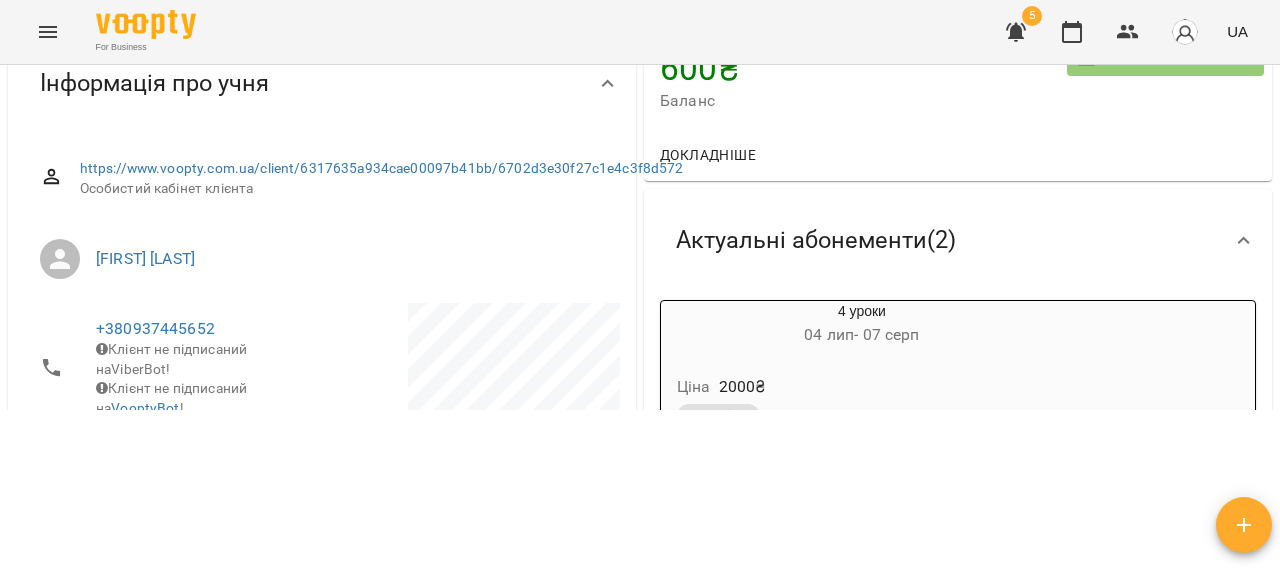 drag, startPoint x: 592, startPoint y: 289, endPoint x: 592, endPoint y: 269, distance: 20 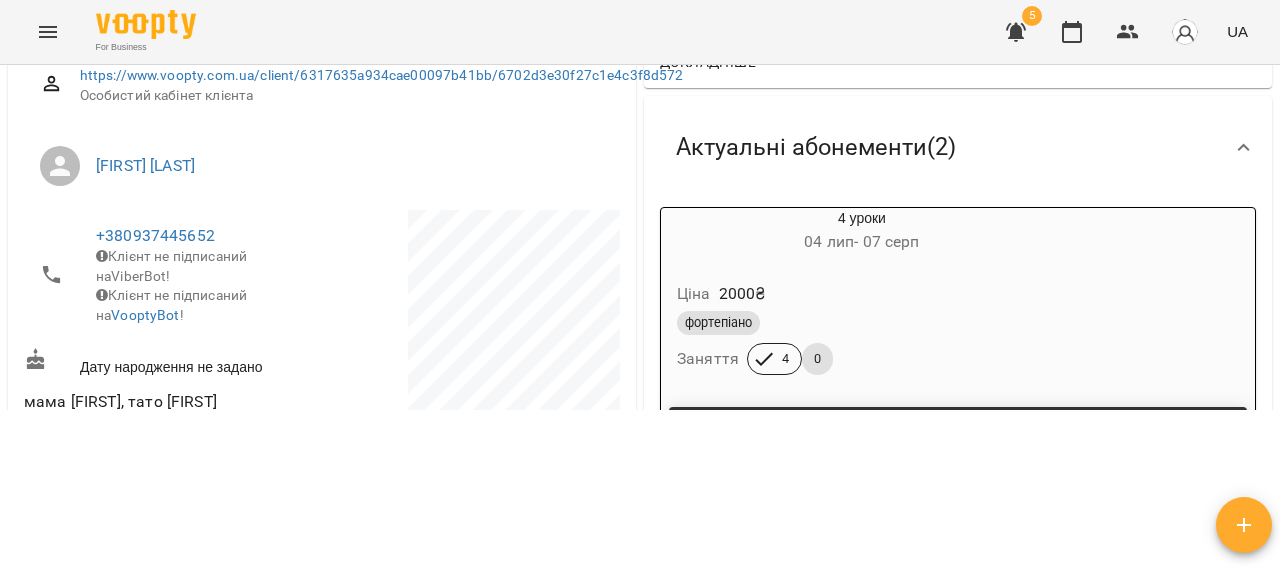 scroll, scrollTop: 0, scrollLeft: 0, axis: both 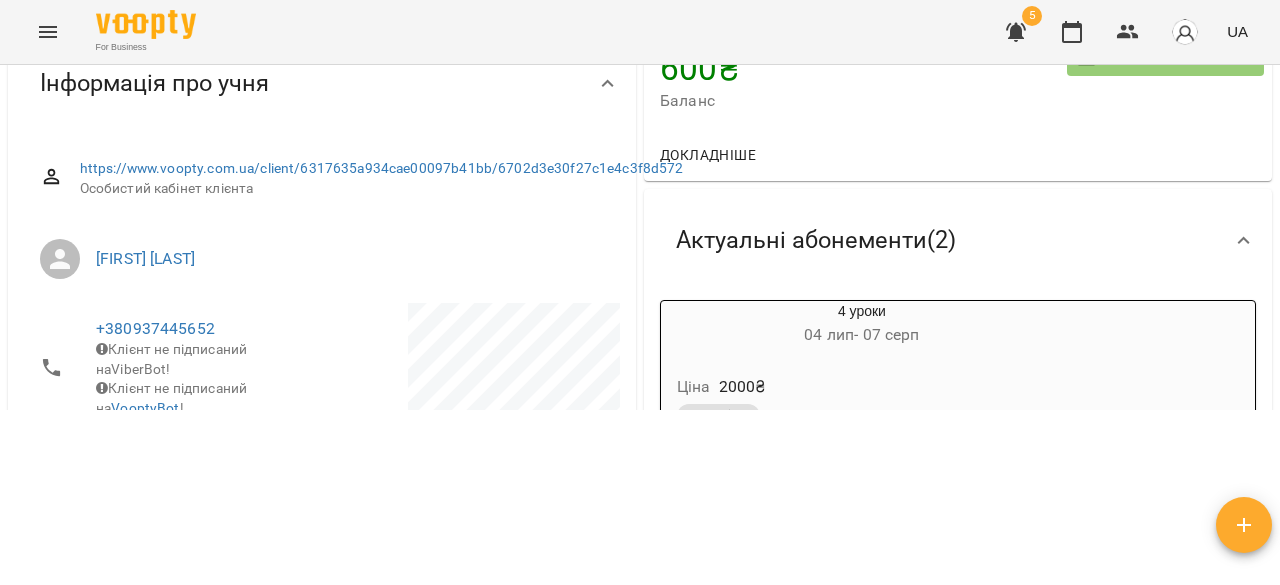 click 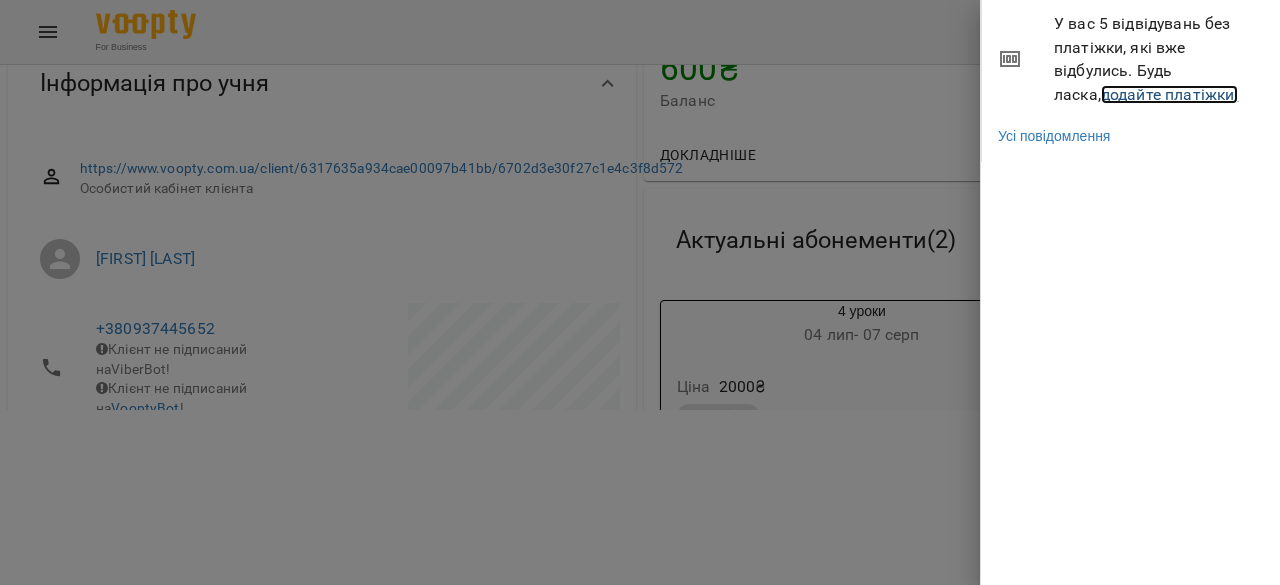 click on "додайте платіжки!" at bounding box center (1170, 94) 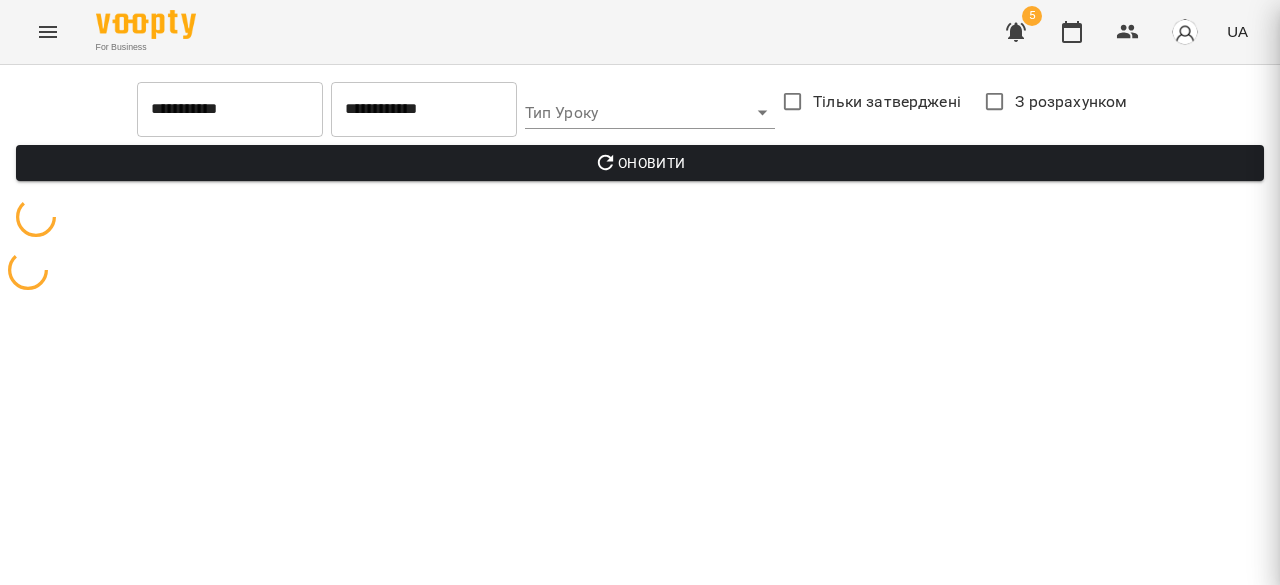 scroll, scrollTop: 0, scrollLeft: 0, axis: both 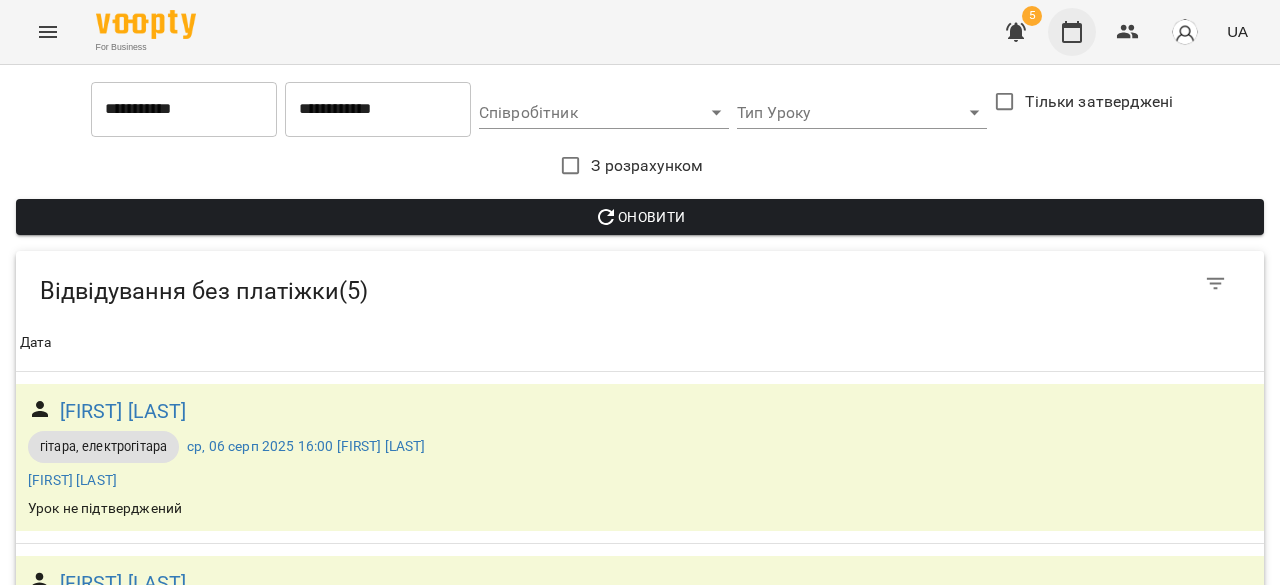 click 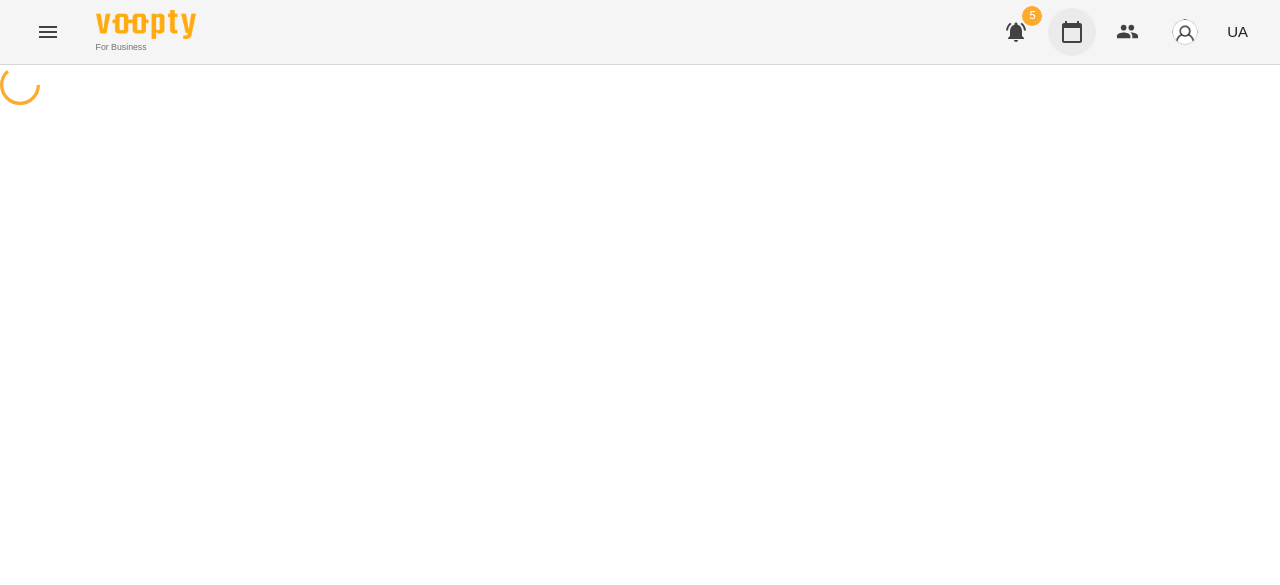 scroll, scrollTop: 0, scrollLeft: 0, axis: both 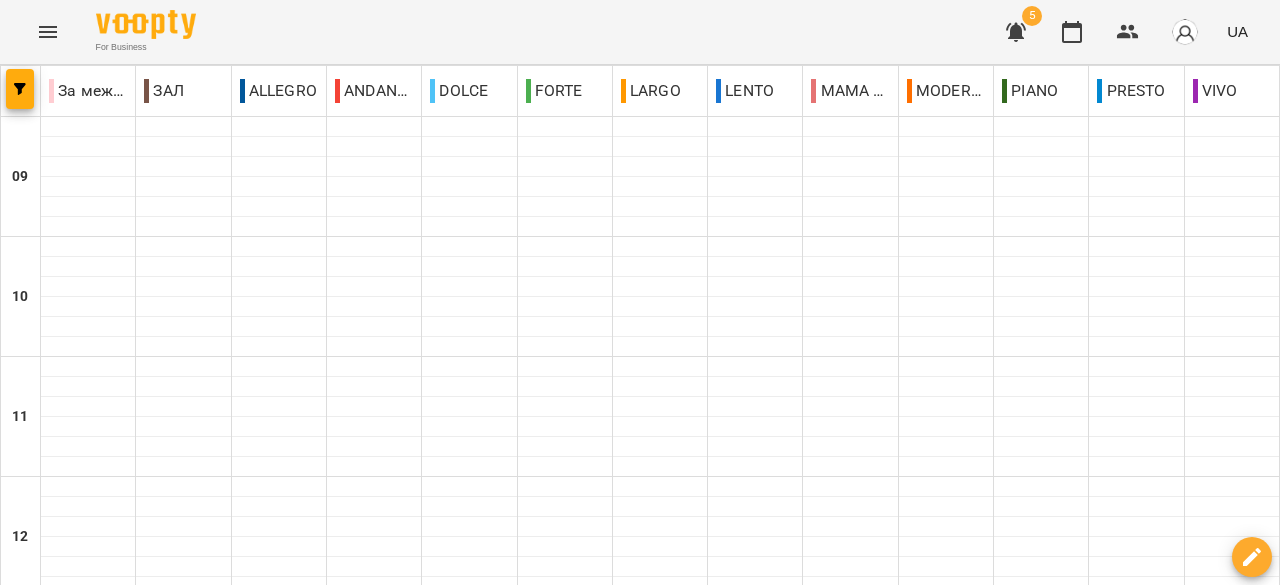 click on "ср" at bounding box center [559, 1583] 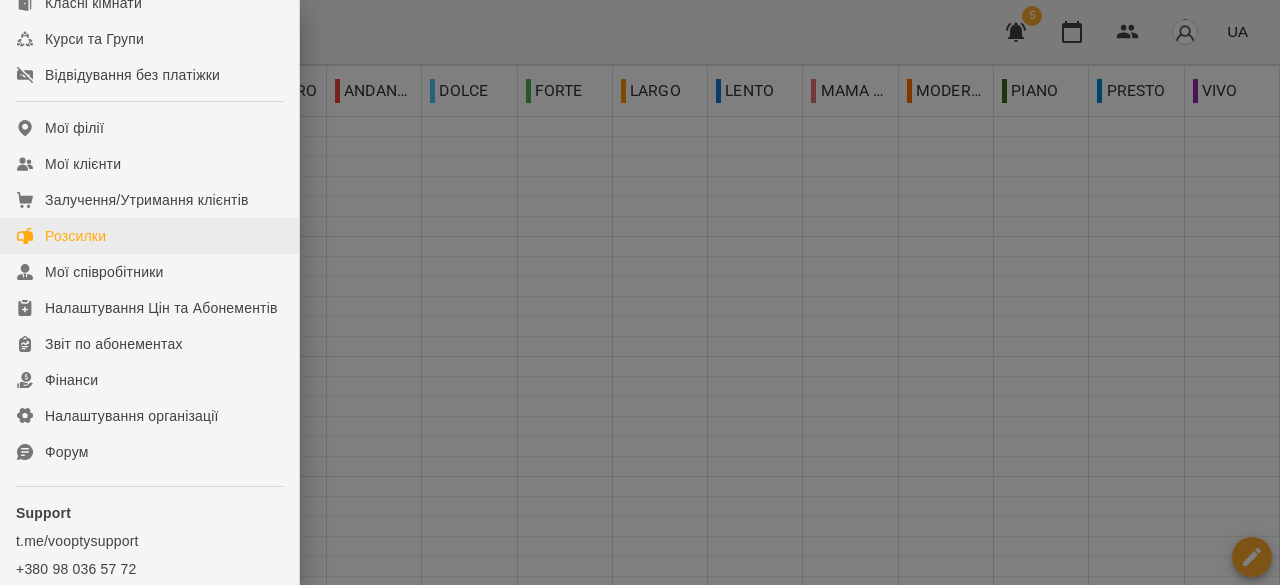 scroll, scrollTop: 400, scrollLeft: 0, axis: vertical 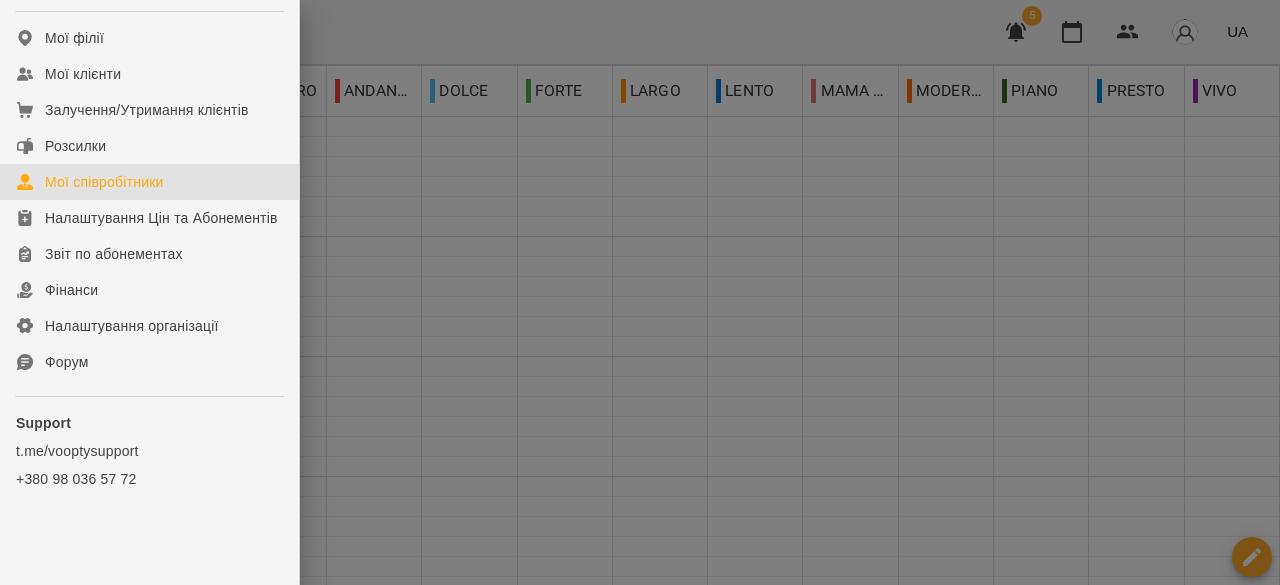 click on "Мої співробітники" at bounding box center [104, 182] 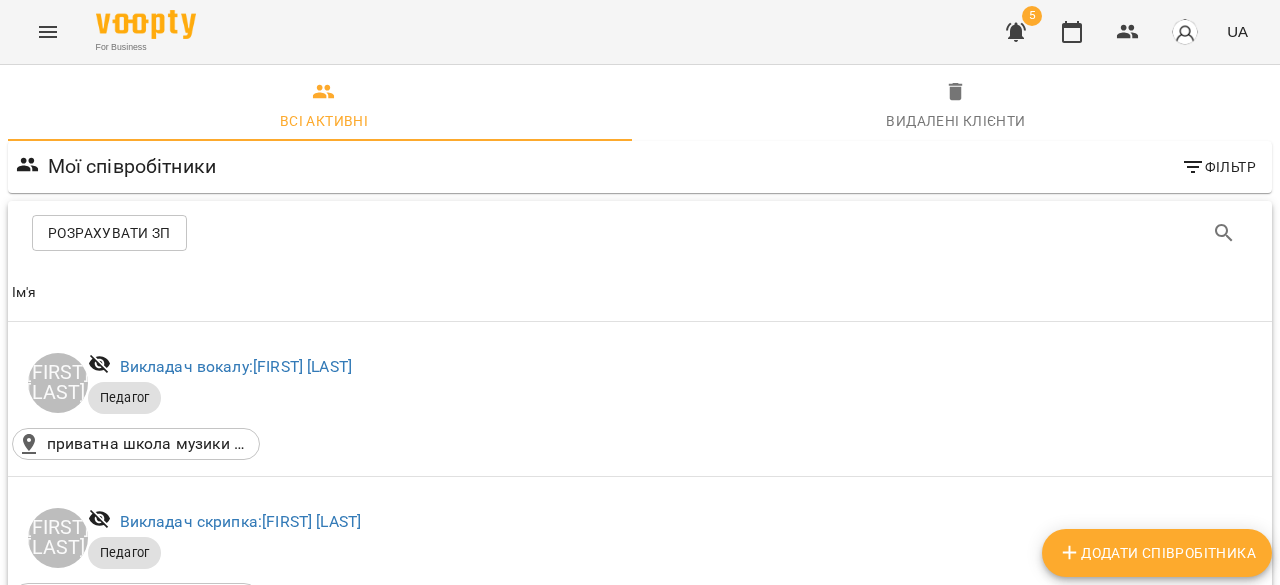 scroll, scrollTop: 2200, scrollLeft: 0, axis: vertical 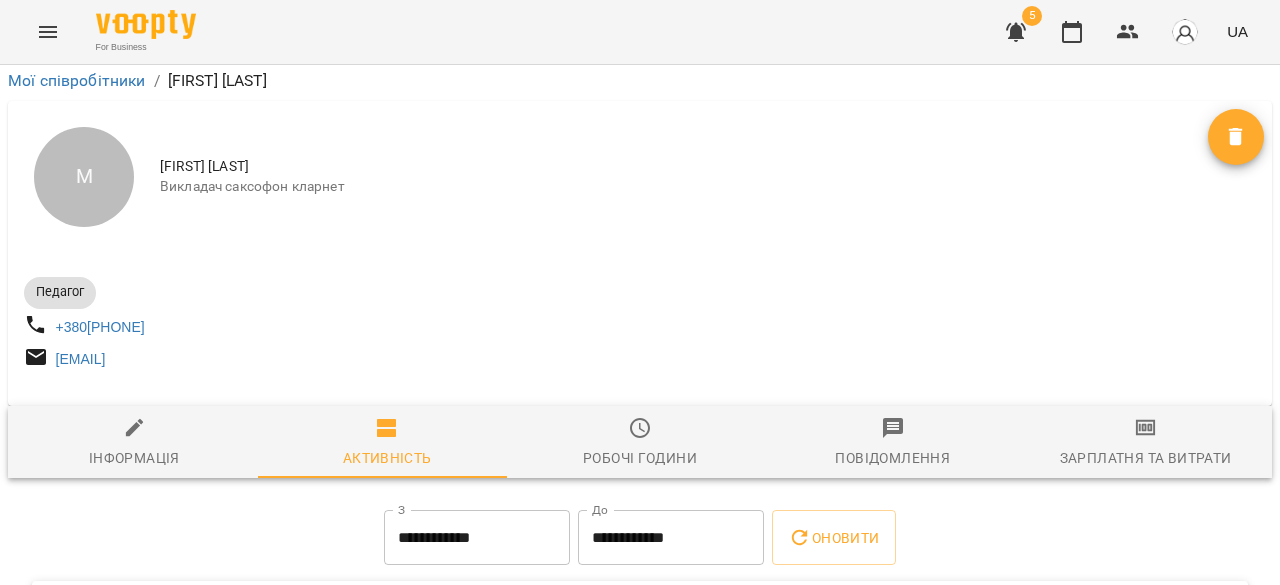 click on "**********" at bounding box center (477, 538) 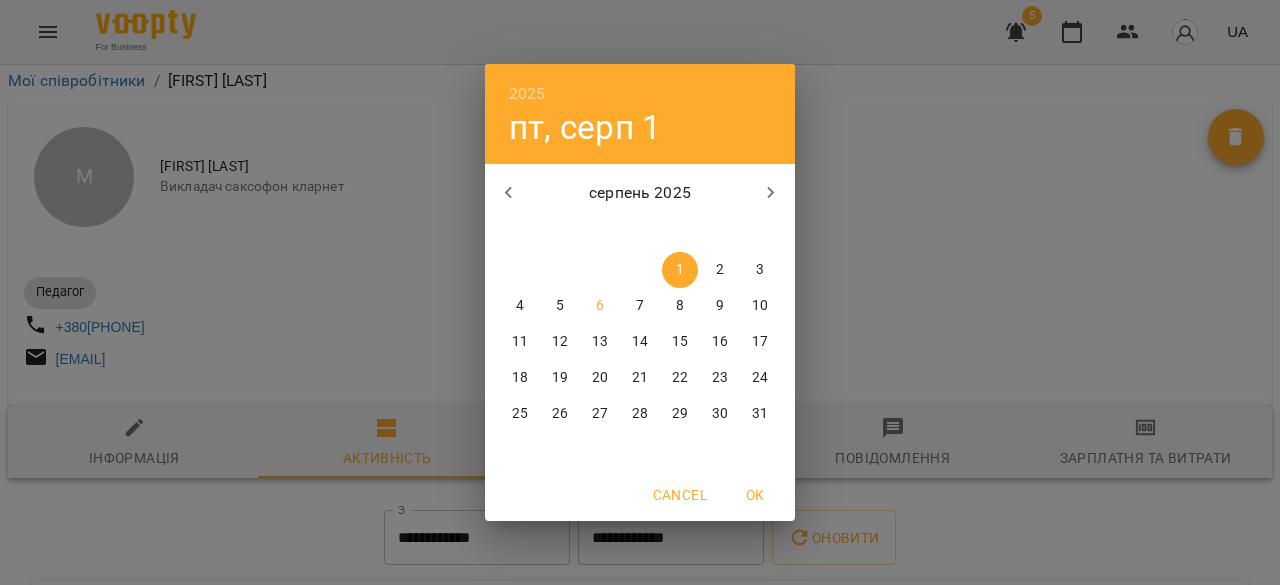 click 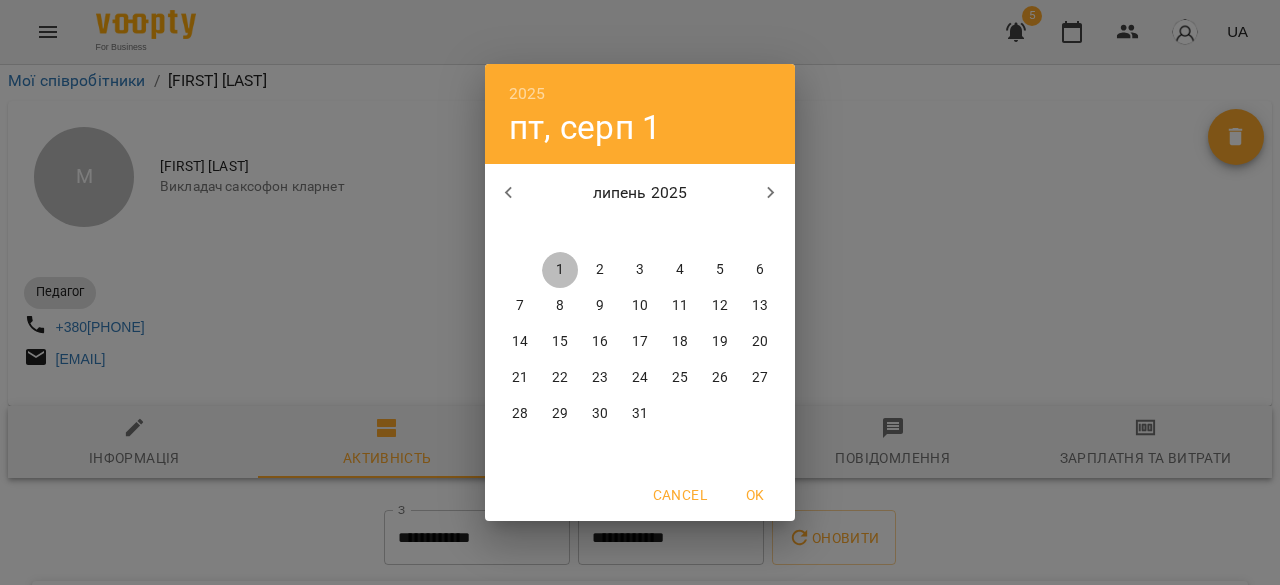 click on "1" at bounding box center (560, 270) 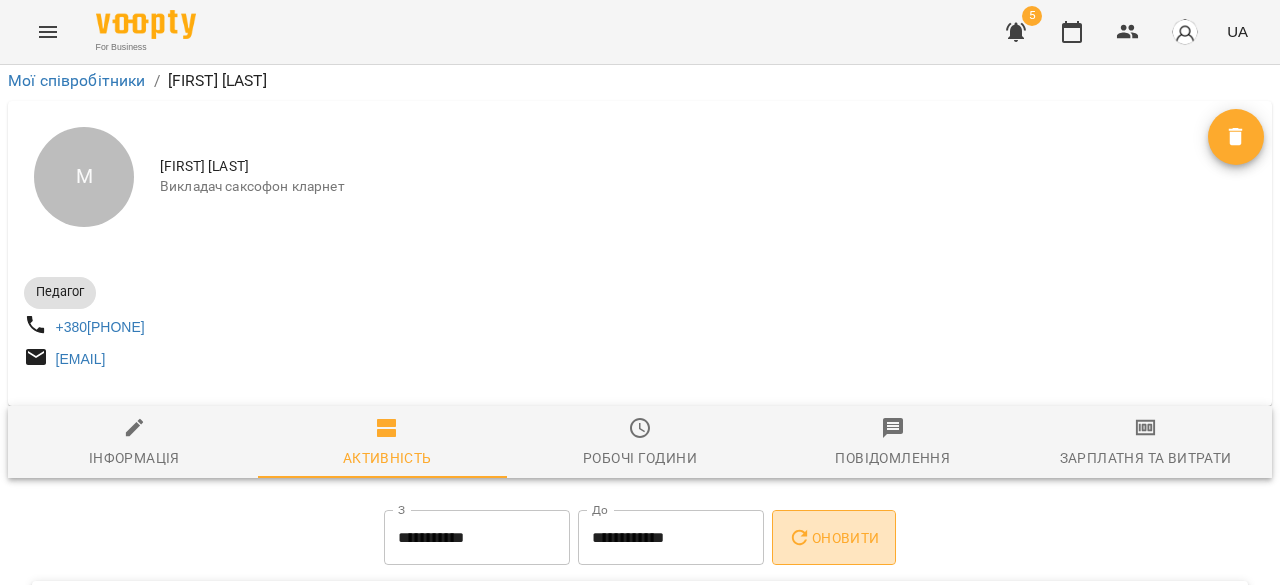 click on "Оновити" at bounding box center [833, 538] 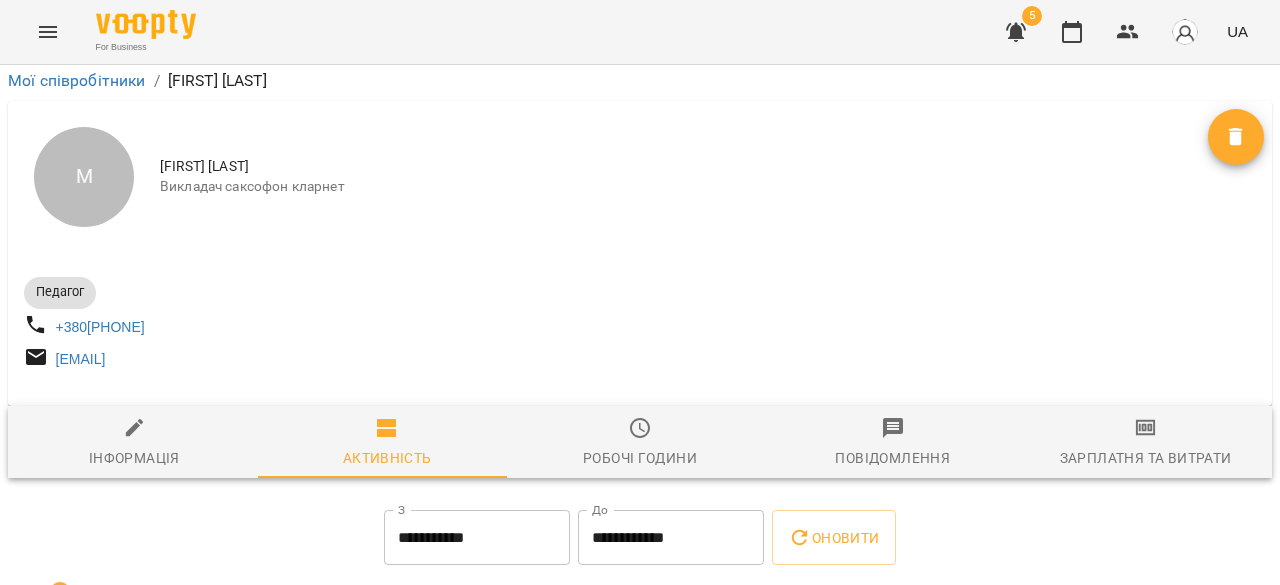 scroll, scrollTop: 1144, scrollLeft: 0, axis: vertical 